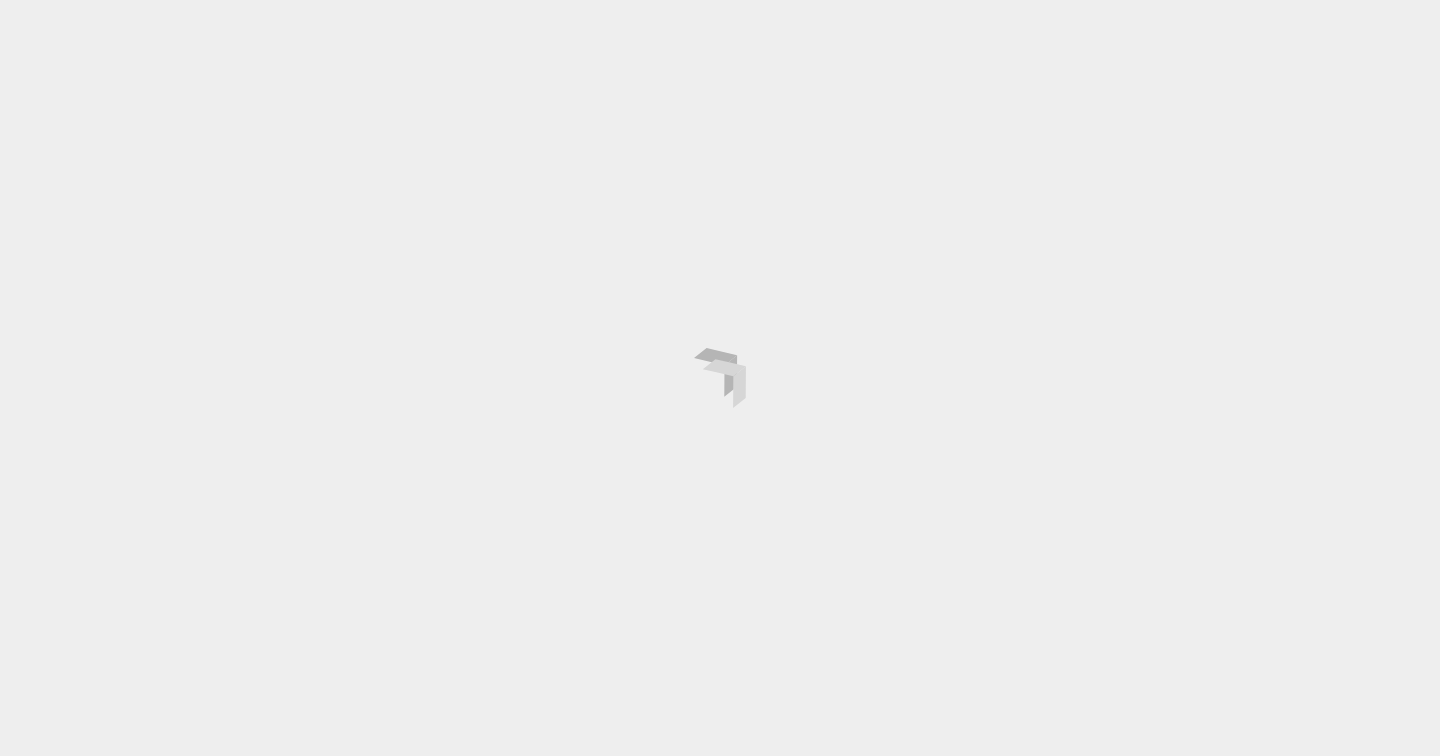 scroll, scrollTop: 0, scrollLeft: 0, axis: both 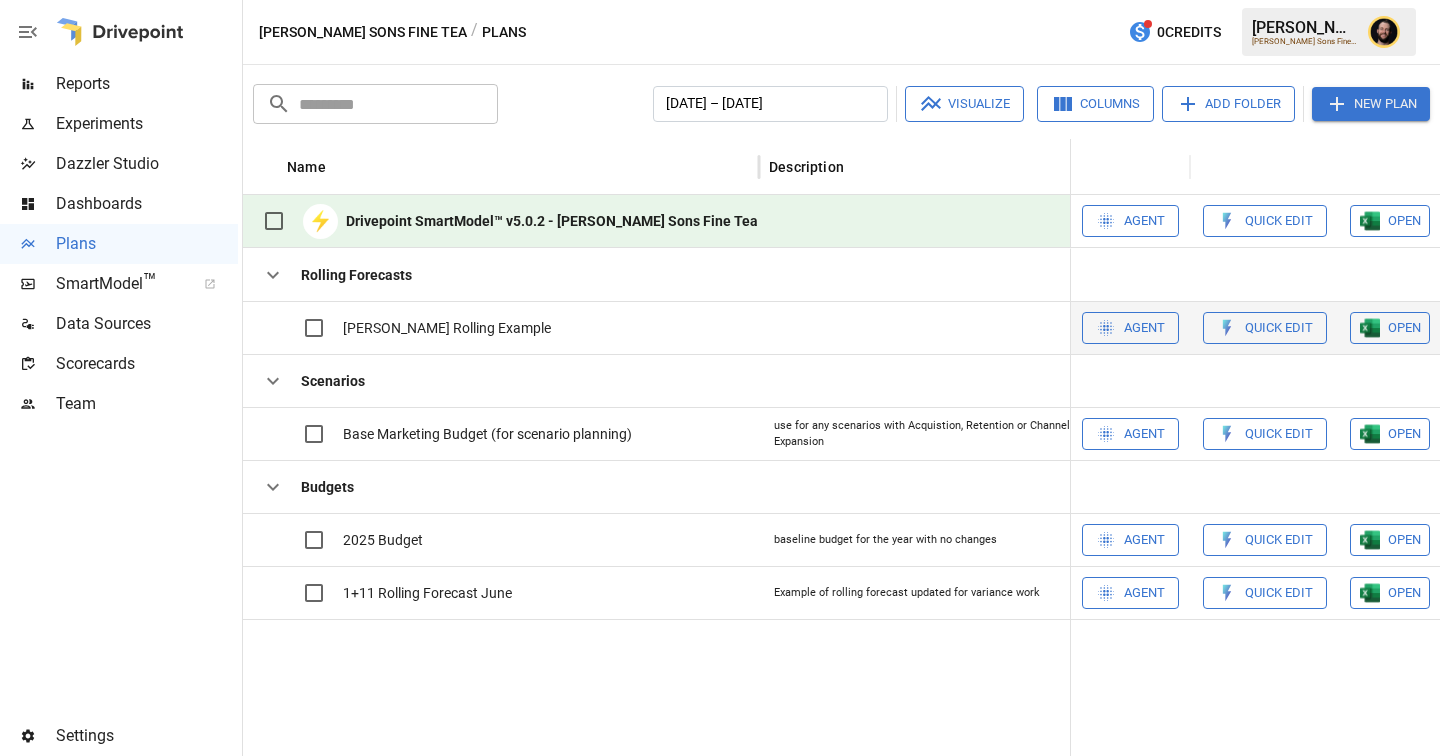 click on "OPEN" at bounding box center (1390, 328) 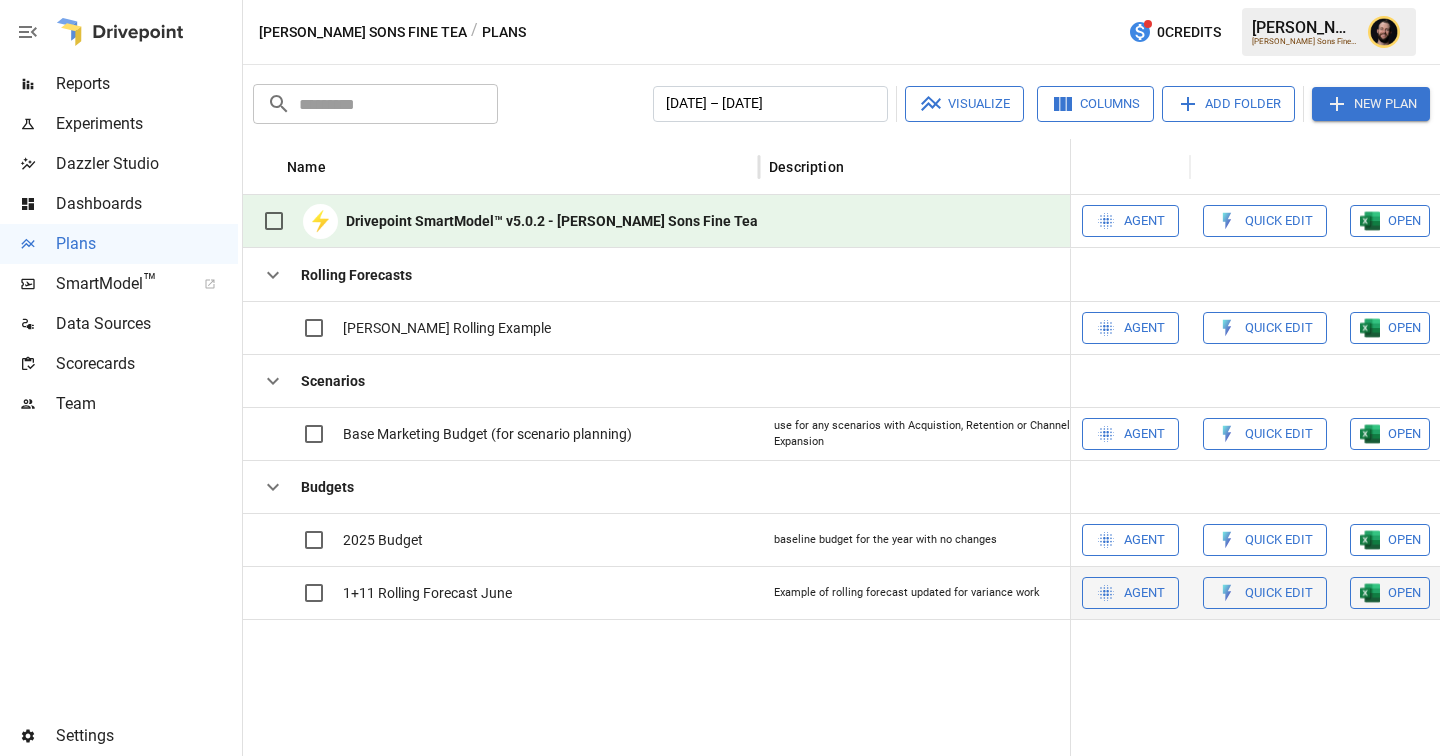click on "Quick Edit" at bounding box center (1279, 593) 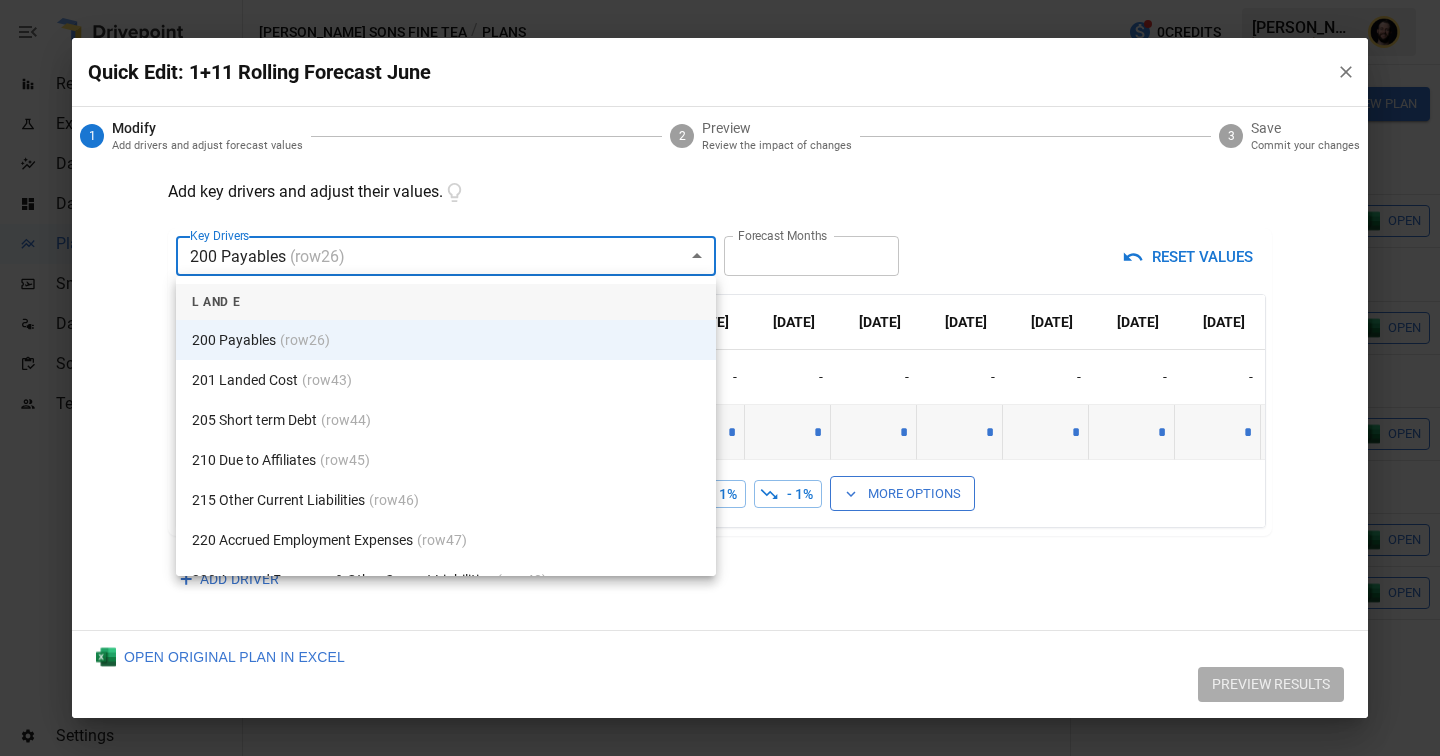 click on "Reports Experiments Dazzler Studio Dashboards Plans SmartModel ™ Data Sources Scorecards Team Settings [PERSON_NAME] Sons Fine Tea / Plans 0  Credits [PERSON_NAME] Sons Fine Tea Plans ​ ​ [DATE] – [DATE]   Visualize   Columns   Add Folder   New Plan Name Description Status Forecast start Gross Margin EoP Cash EBITDA Margin Net Income Margin Gross Sales Gross Sales: DTC Online Gross Sales: Marketplace Gross Sales: Wholesale Gross Sales: Retail Returns Returns: DTC Online Returns: Marketplace Returns: Wholesale Returns: Retail Shipping Income Shipping Income: DTC Online Shipping Income: Marketplace Shipping Income: Wholesale Shipping Income: Retail Taxes Collected Taxes Collected: DTC Online Taxes Collected: Marketplace Taxes Collected: Wholesale Taxes Collected: Retail Net Revenue Net Revenue: DTC Online Net Revenue: Marketplace Net Revenue: Wholesale Net Revenue: Retail Cost of Goods Sold Cost of Goods Sold: DTC Online Cost of Goods Sold: Marketplace Cost of Goods Sold: Wholesale Gross Profit" at bounding box center [720, 0] 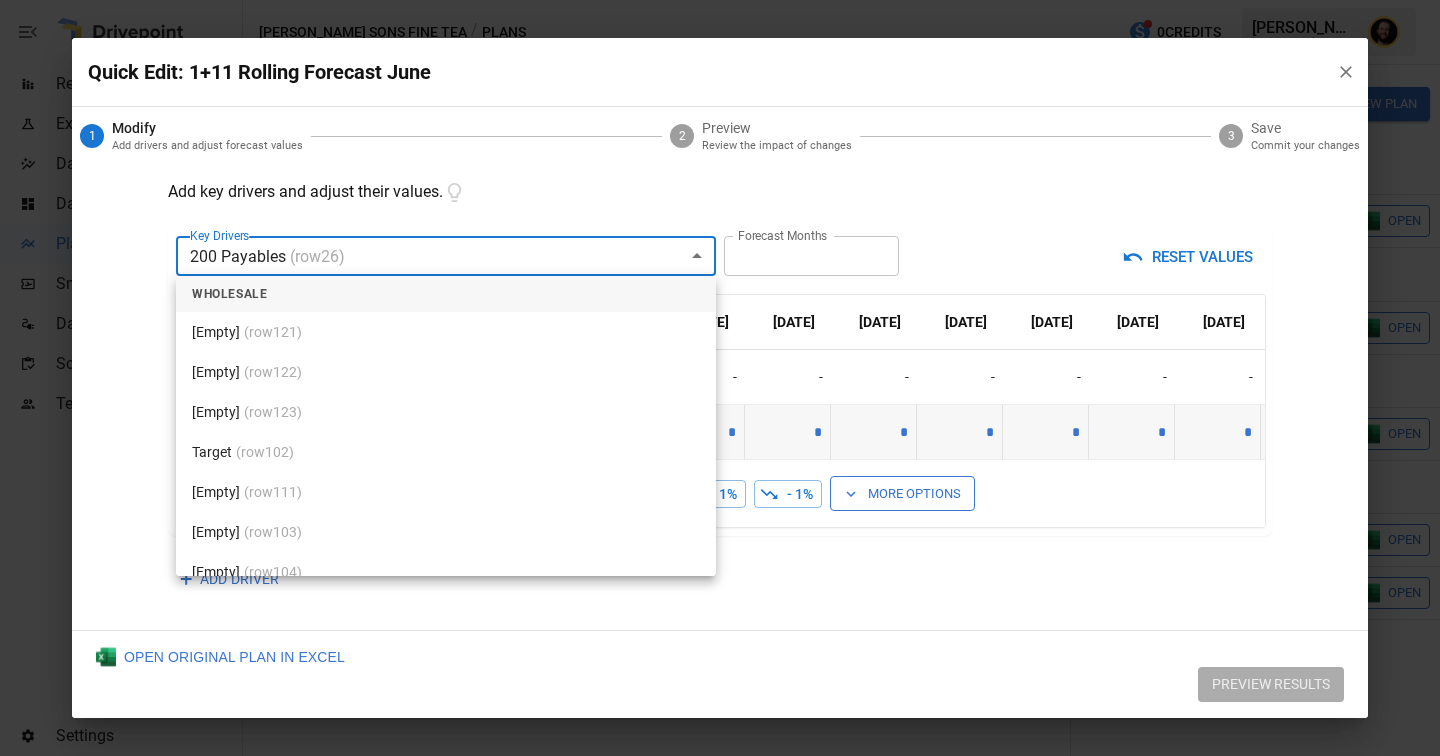 scroll, scrollTop: 4745, scrollLeft: 0, axis: vertical 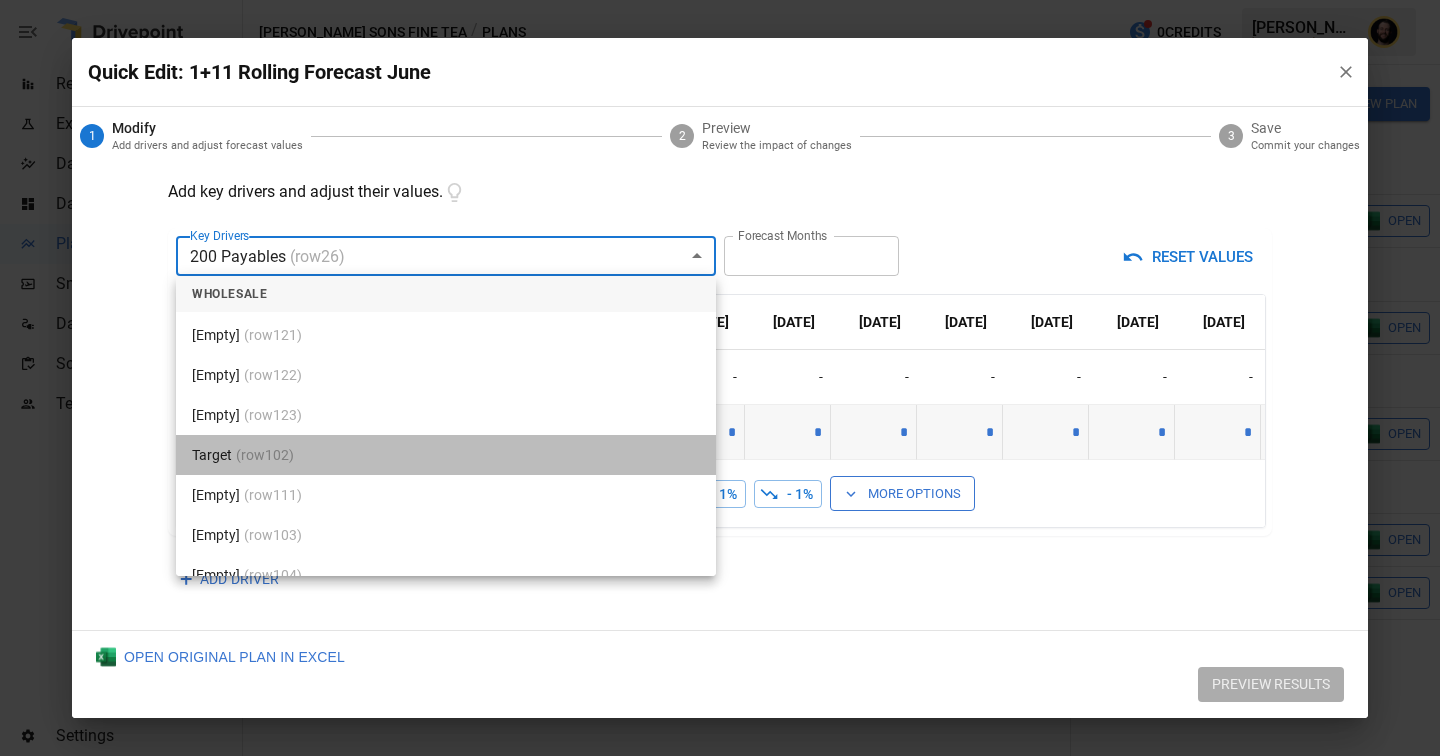 click on "Target (row  102 )" at bounding box center (446, 455) 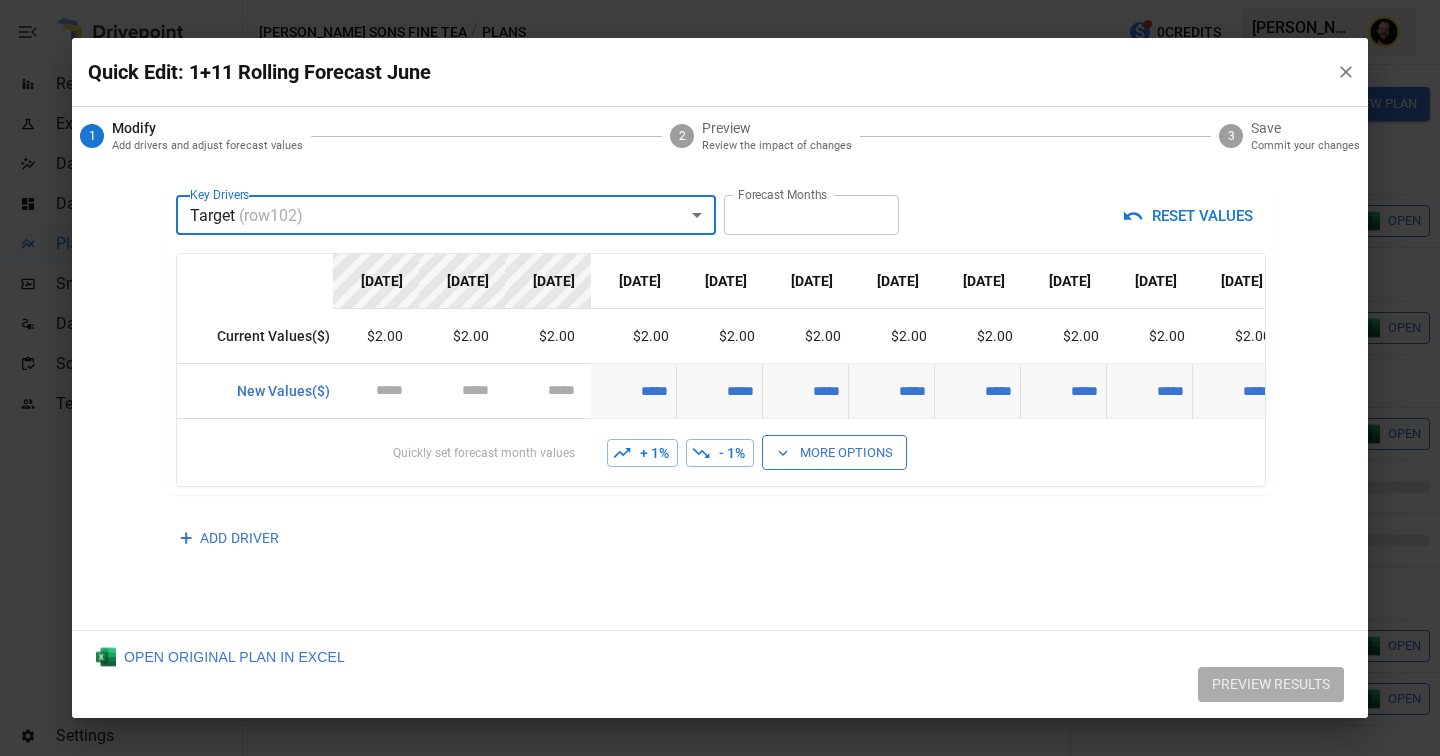 scroll, scrollTop: 25, scrollLeft: 0, axis: vertical 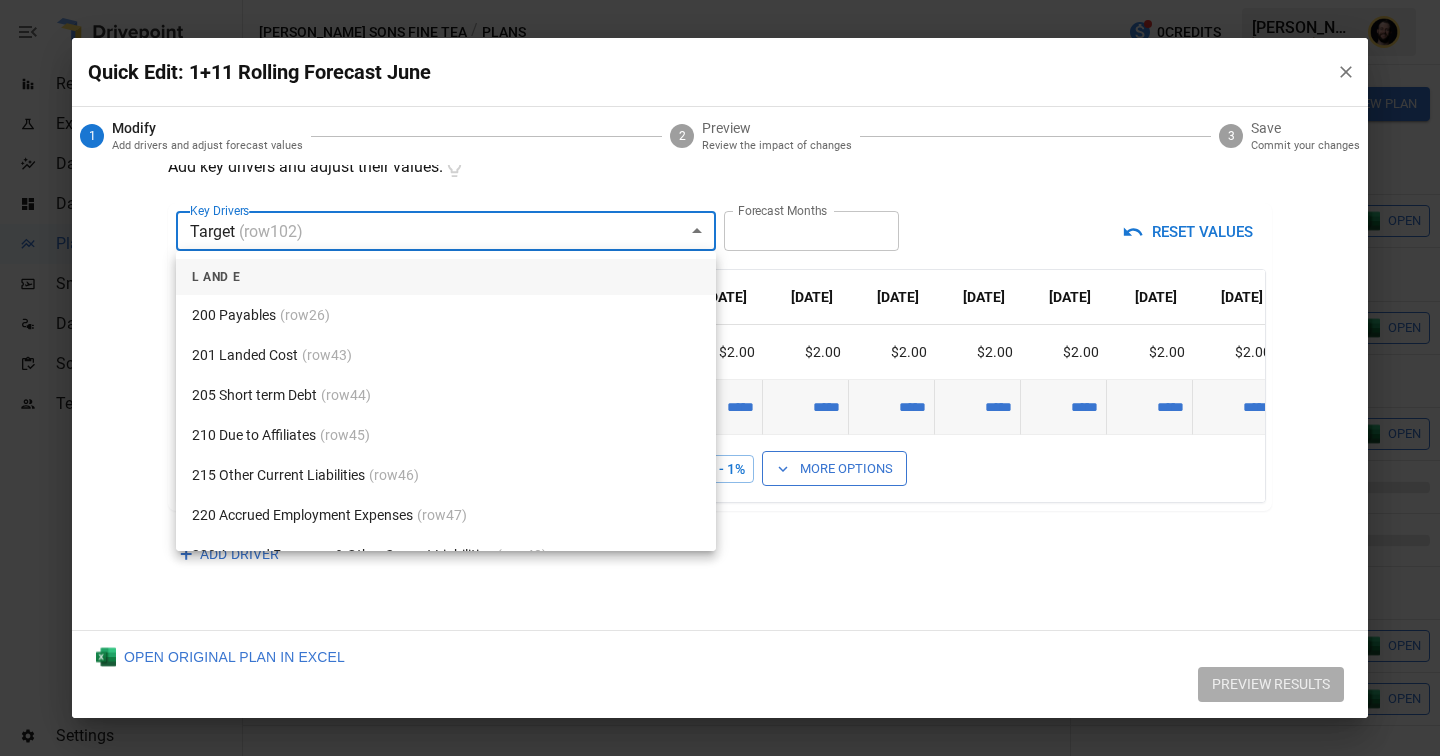 click on "Reports Experiments Dazzler Studio Dashboards Plans SmartModel ™ Data Sources Scorecards Team Settings [PERSON_NAME] Sons Fine Tea / Plans 0  Credits [PERSON_NAME] Sons Fine Tea Plans ​ ​ [DATE] – [DATE]   Visualize   Columns   Add Folder   New Plan Name Description Status Forecast start Gross Margin EoP Cash EBITDA Margin Net Income Margin Gross Sales Gross Sales: DTC Online Gross Sales: Marketplace Gross Sales: Wholesale Gross Sales: Retail Returns Returns: DTC Online Returns: Marketplace Returns: Wholesale Returns: Retail Shipping Income Shipping Income: DTC Online Shipping Income: Marketplace Shipping Income: Wholesale Shipping Income: Retail Taxes Collected Taxes Collected: DTC Online Taxes Collected: Marketplace Taxes Collected: Wholesale Taxes Collected: Retail Net Revenue Net Revenue: DTC Online Net Revenue: Marketplace Net Revenue: Wholesale Net Revenue: Retail Cost of Goods Sold Cost of Goods Sold: DTC Online Cost of Goods Sold: Marketplace Cost of Goods Sold: Wholesale Gross Profit" at bounding box center [720, 0] 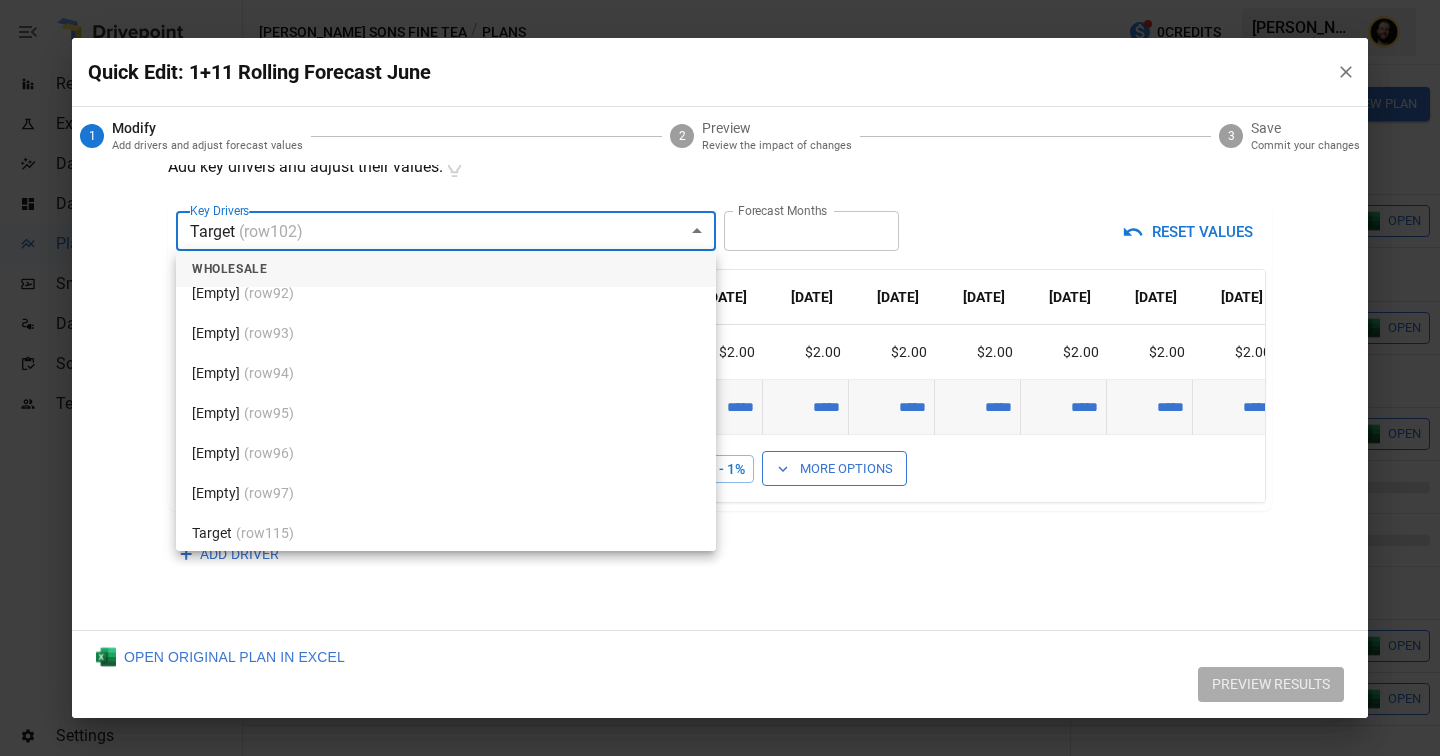 scroll, scrollTop: 4265, scrollLeft: 0, axis: vertical 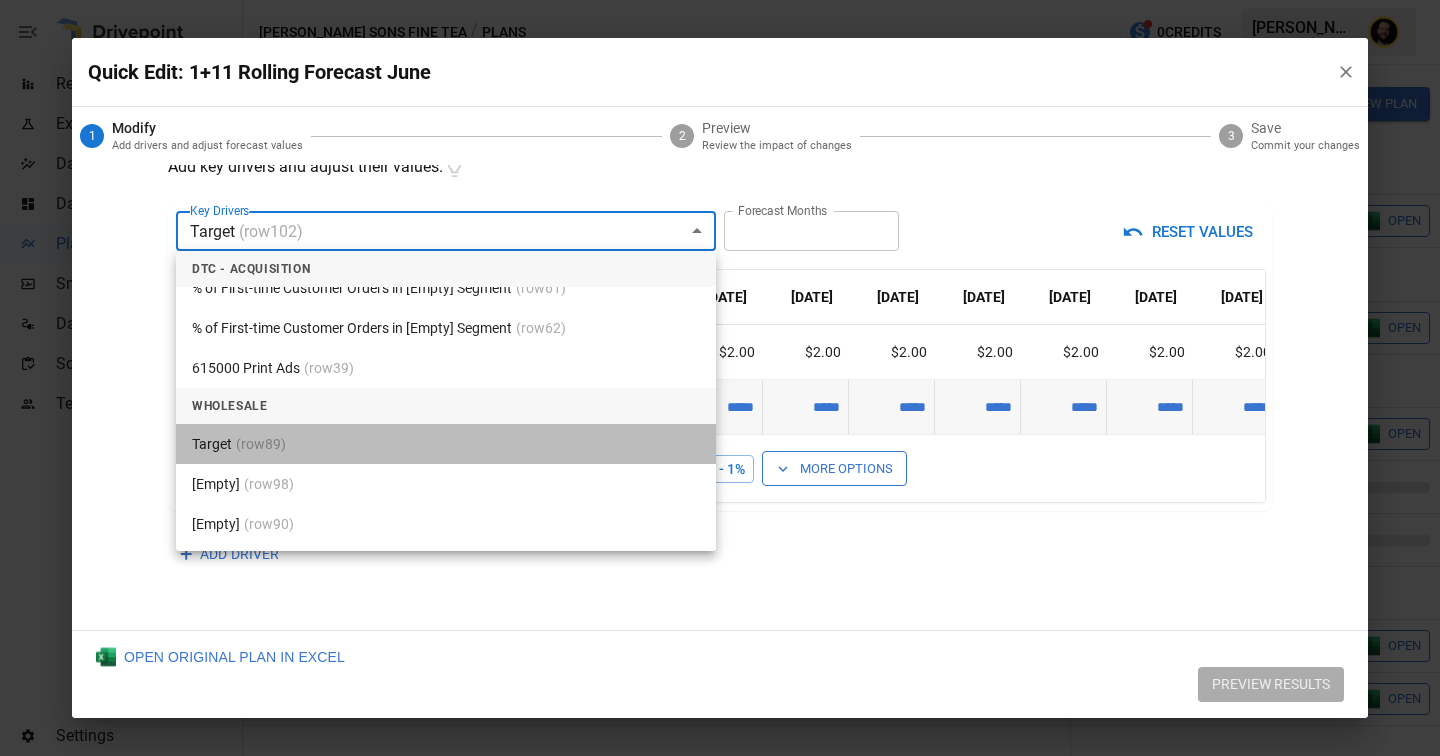 click on "Target (row  89 )" at bounding box center (446, 444) 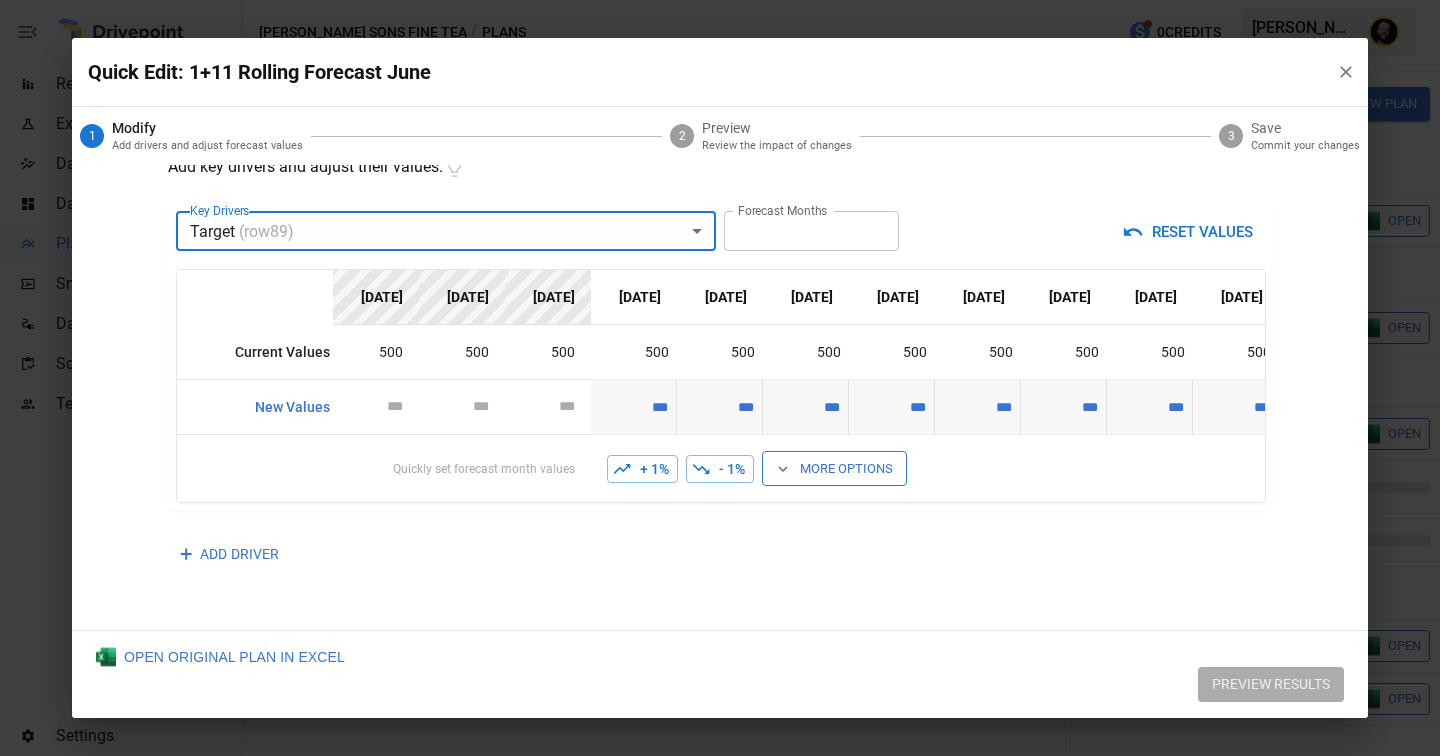 click 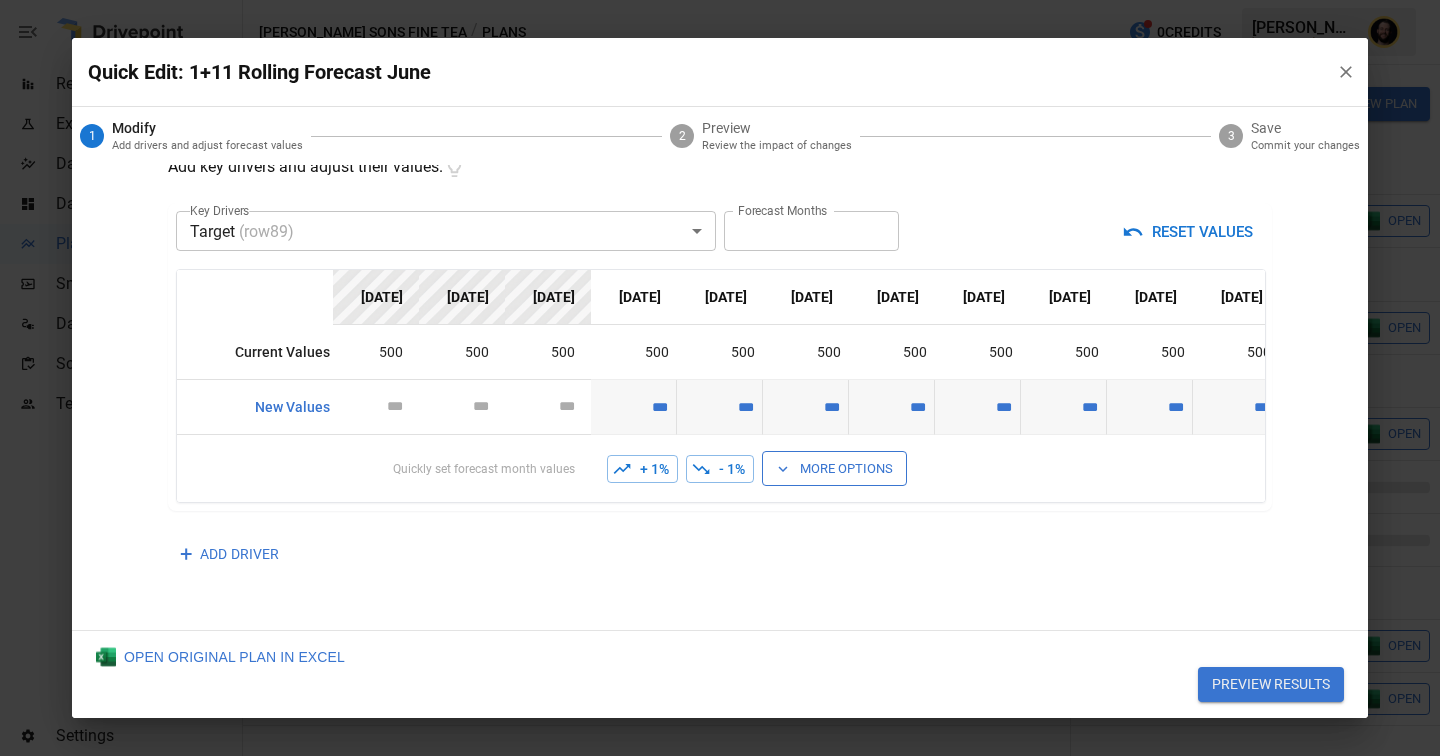 click 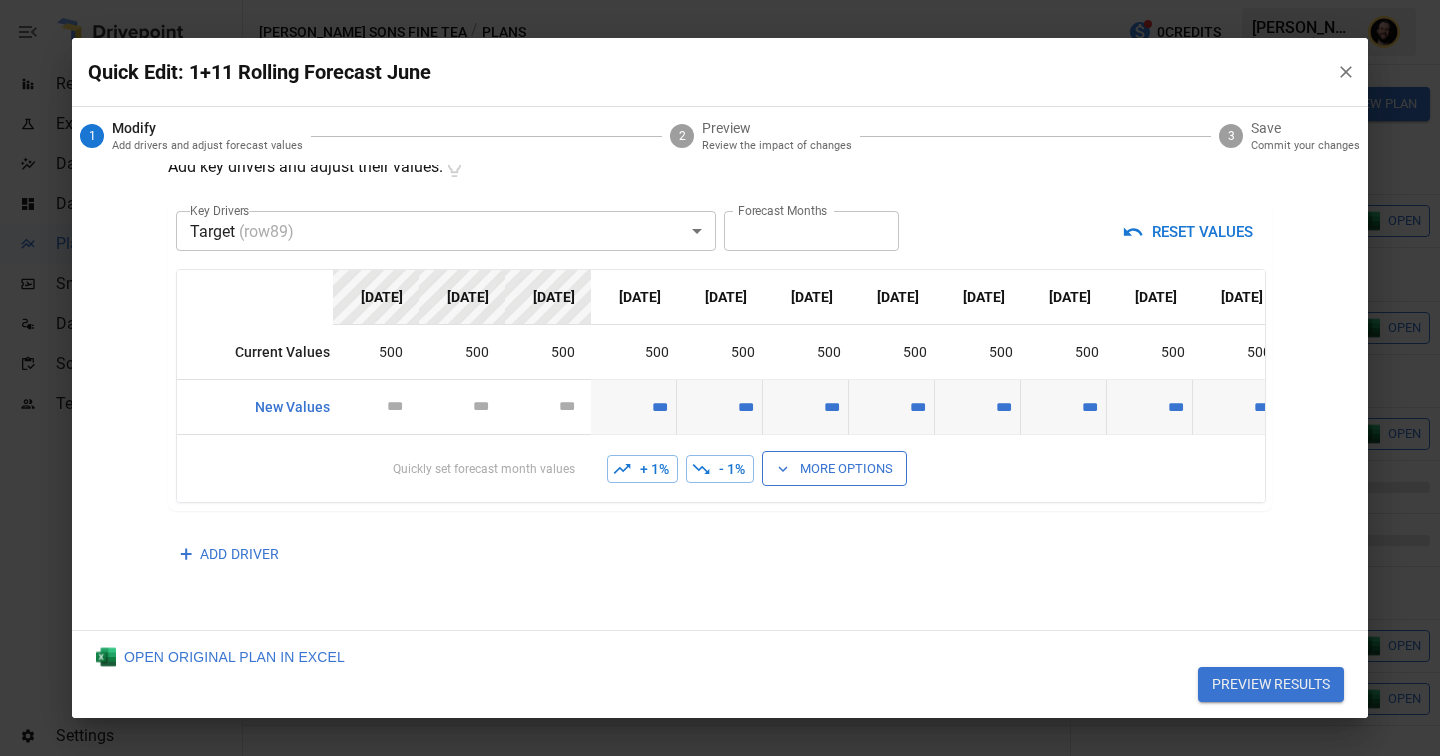 click 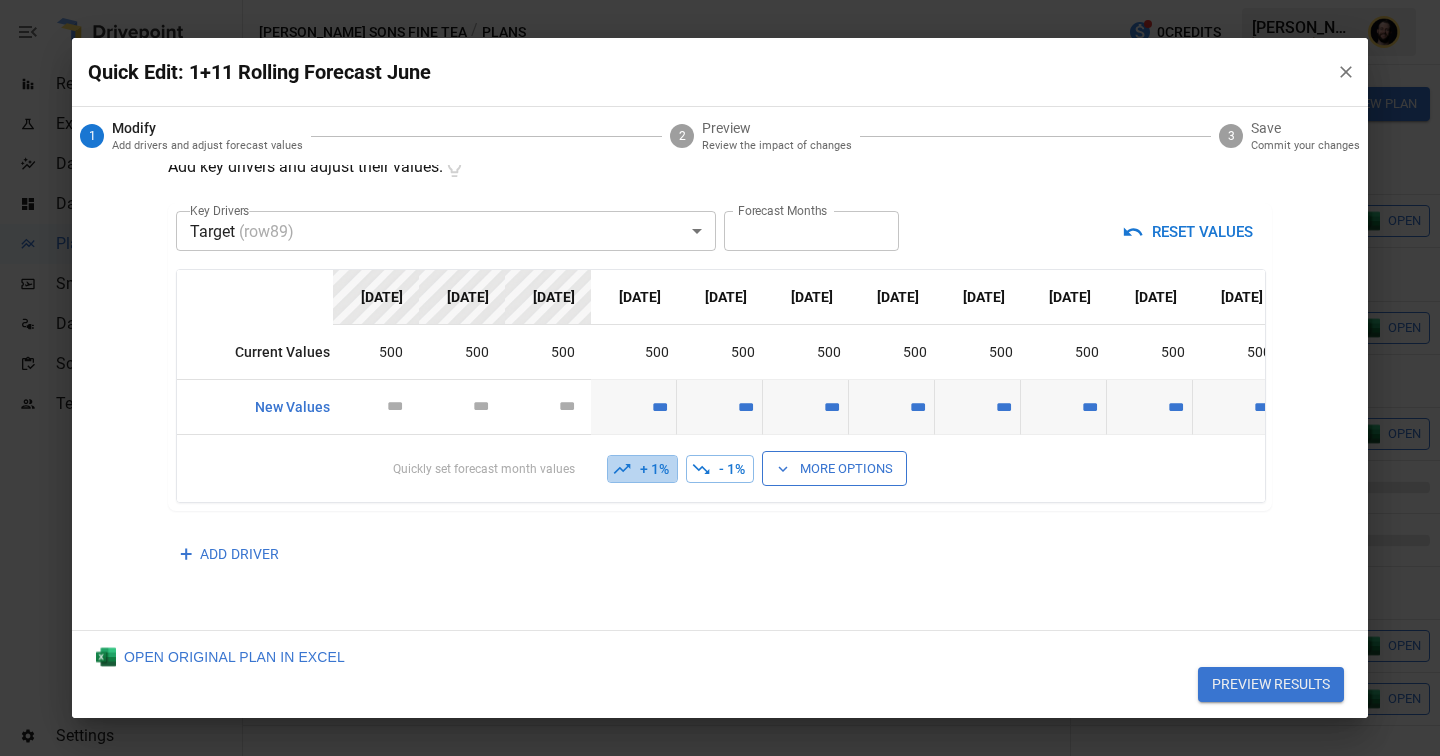 click 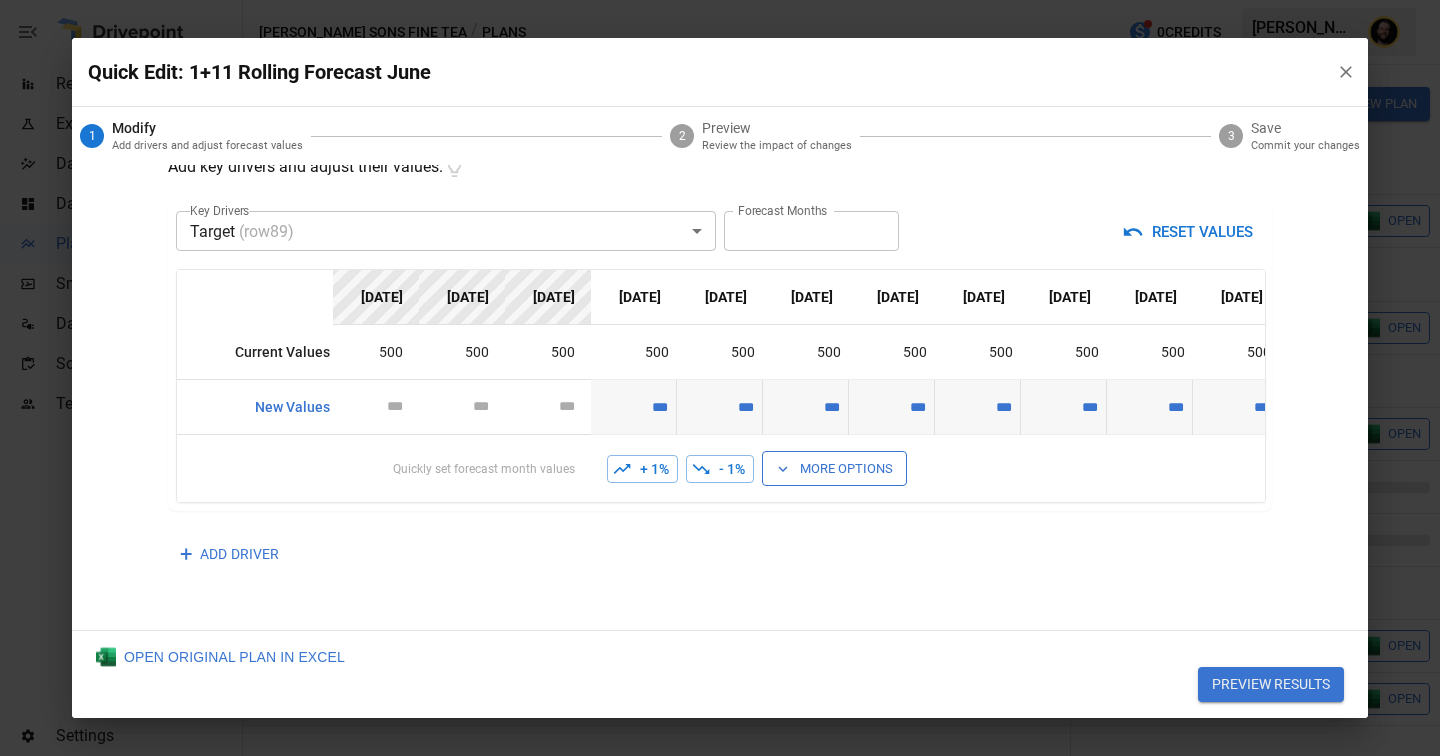 click 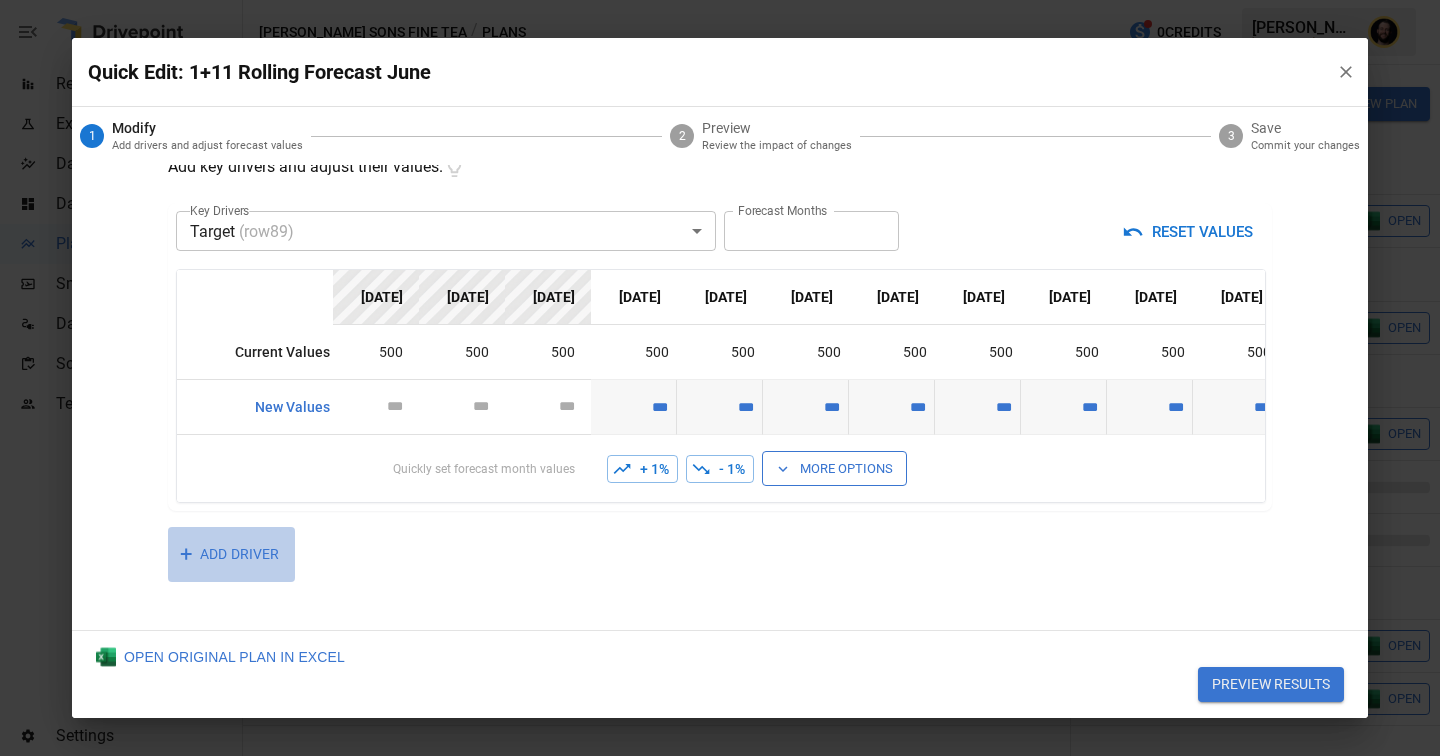 click on "+ ADD DRIVER" at bounding box center [231, 554] 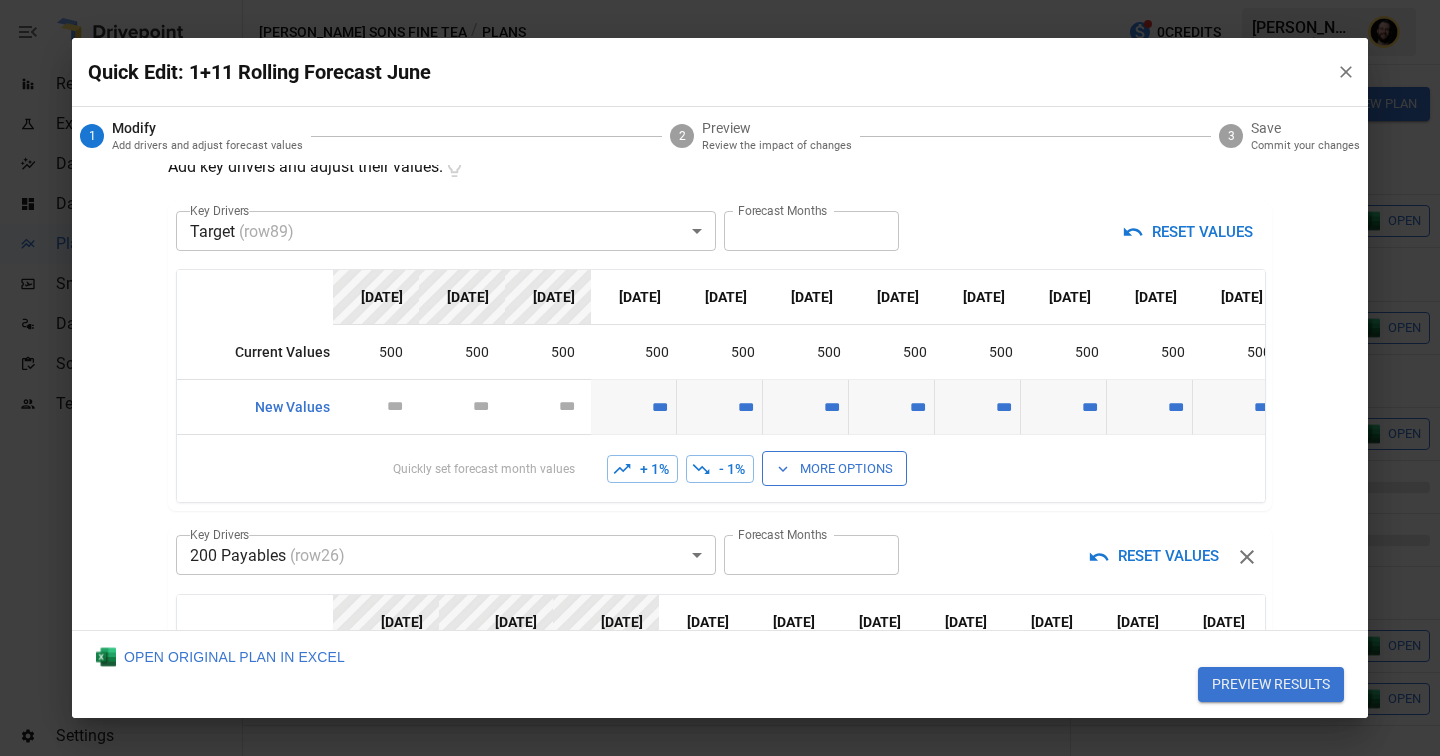 click on "Reports Experiments Dazzler Studio Dashboards Plans SmartModel ™ Data Sources Scorecards Team Settings [PERSON_NAME] Sons Fine Tea / Plans 0  Credits [PERSON_NAME] Sons Fine Tea Plans ​ ​ [DATE] – [DATE]   Visualize   Columns   Add Folder   New Plan Name Description Status Forecast start Gross Margin EoP Cash EBITDA Margin Net Income Margin Gross Sales Gross Sales: DTC Online Gross Sales: Marketplace Gross Sales: Wholesale Gross Sales: Retail Returns Returns: DTC Online Returns: Marketplace Returns: Wholesale Returns: Retail Shipping Income Shipping Income: DTC Online Shipping Income: Marketplace Shipping Income: Wholesale Shipping Income: Retail Taxes Collected Taxes Collected: DTC Online Taxes Collected: Marketplace Taxes Collected: Wholesale Taxes Collected: Retail Net Revenue Net Revenue: DTC Online Net Revenue: Marketplace Net Revenue: Wholesale Net Revenue: Retail Cost of Goods Sold Cost of Goods Sold: DTC Online Cost of Goods Sold: Marketplace Cost of Goods Sold: Wholesale Gross Profit" at bounding box center (720, 0) 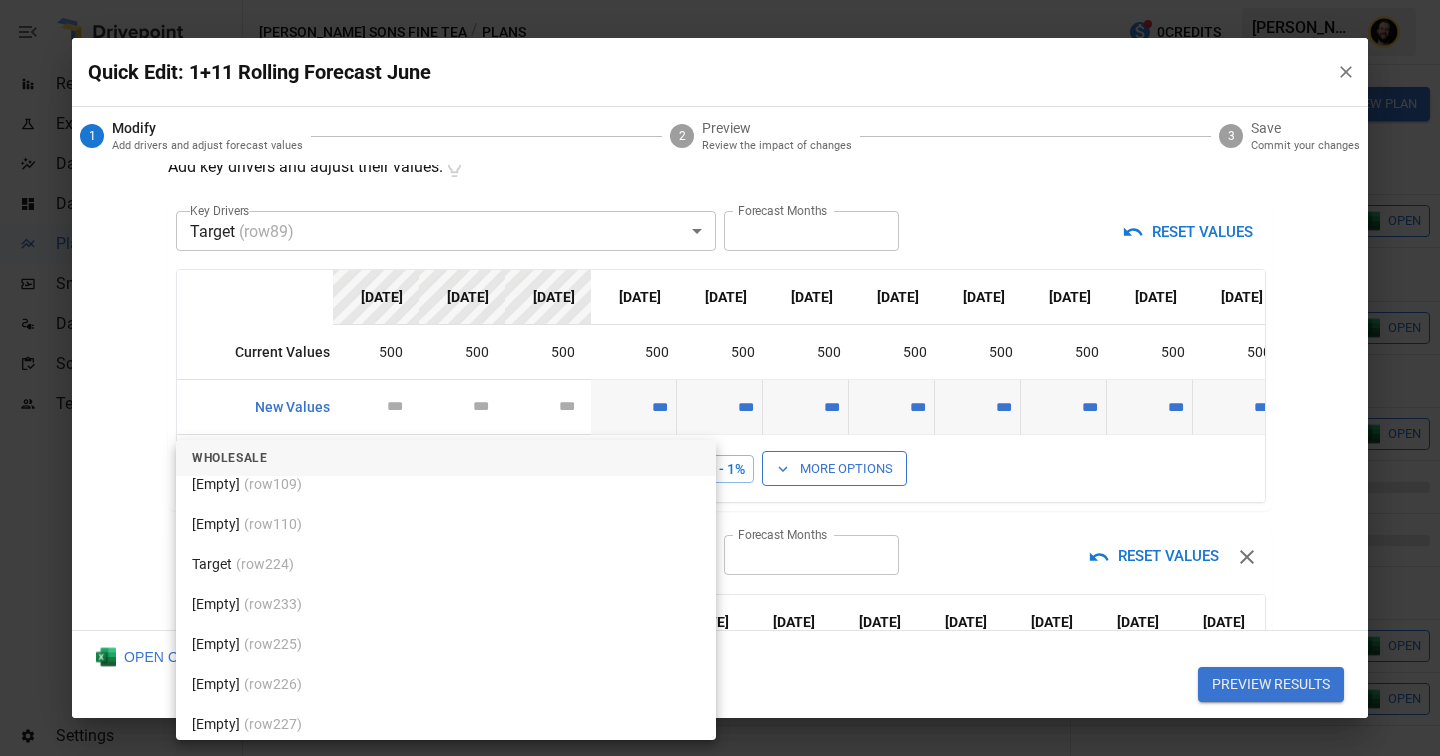 scroll, scrollTop: 5202, scrollLeft: 0, axis: vertical 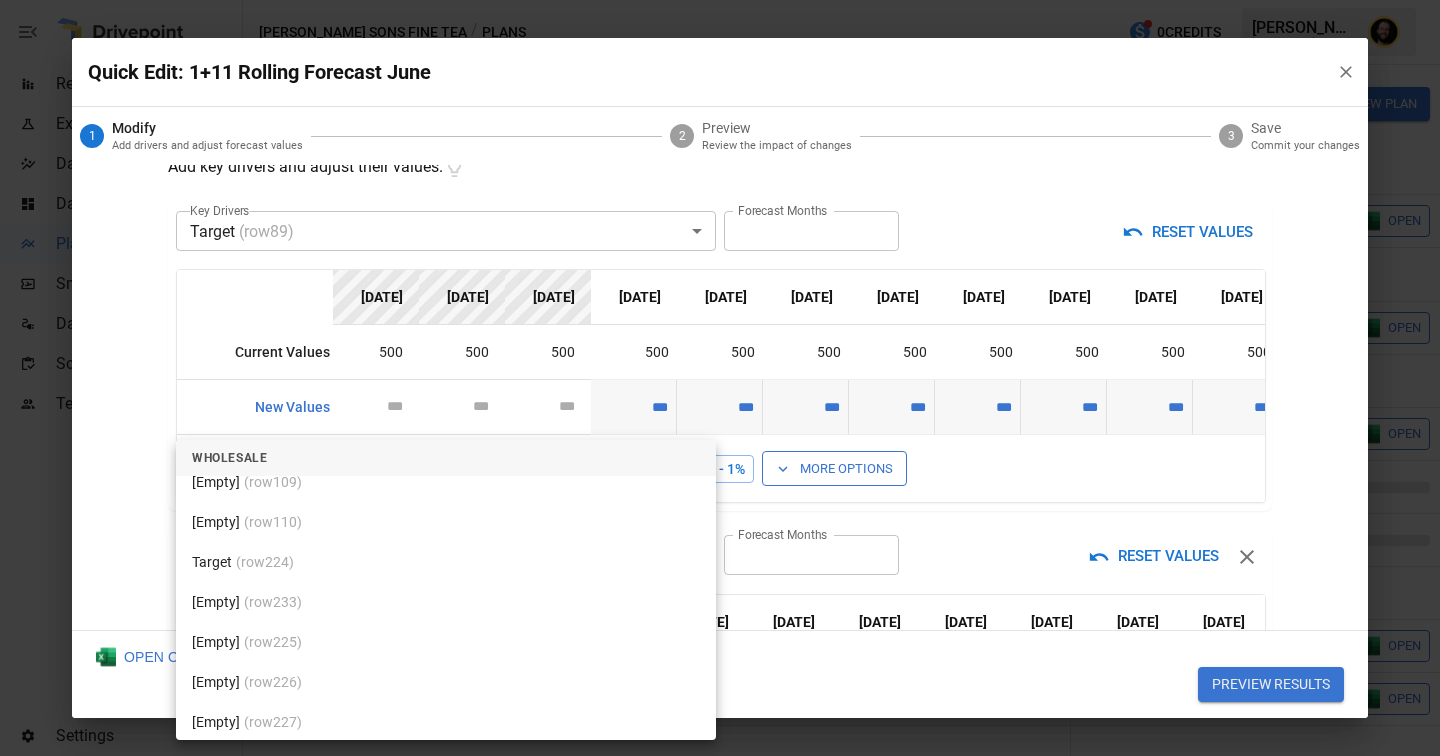 click on "(row  224 )" at bounding box center [265, 562] 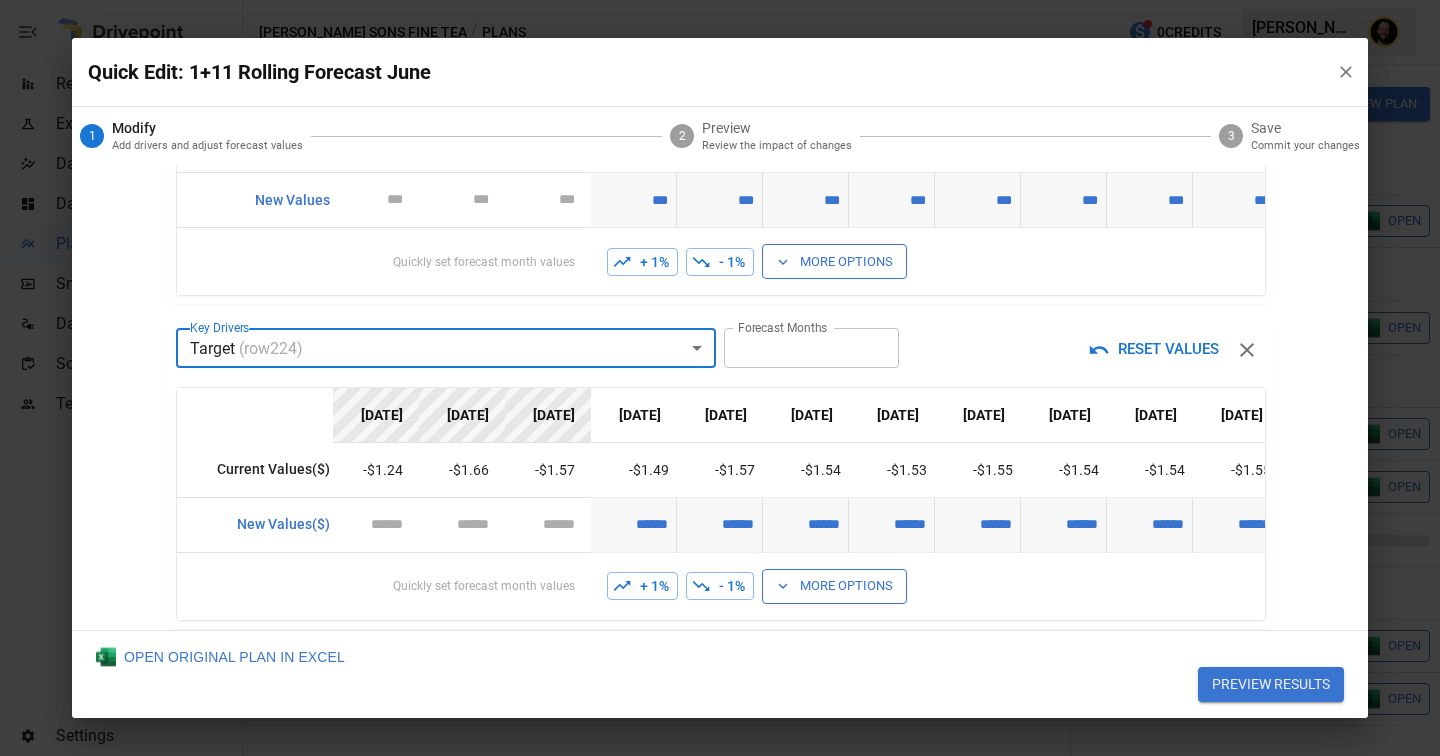 scroll, scrollTop: 238, scrollLeft: 0, axis: vertical 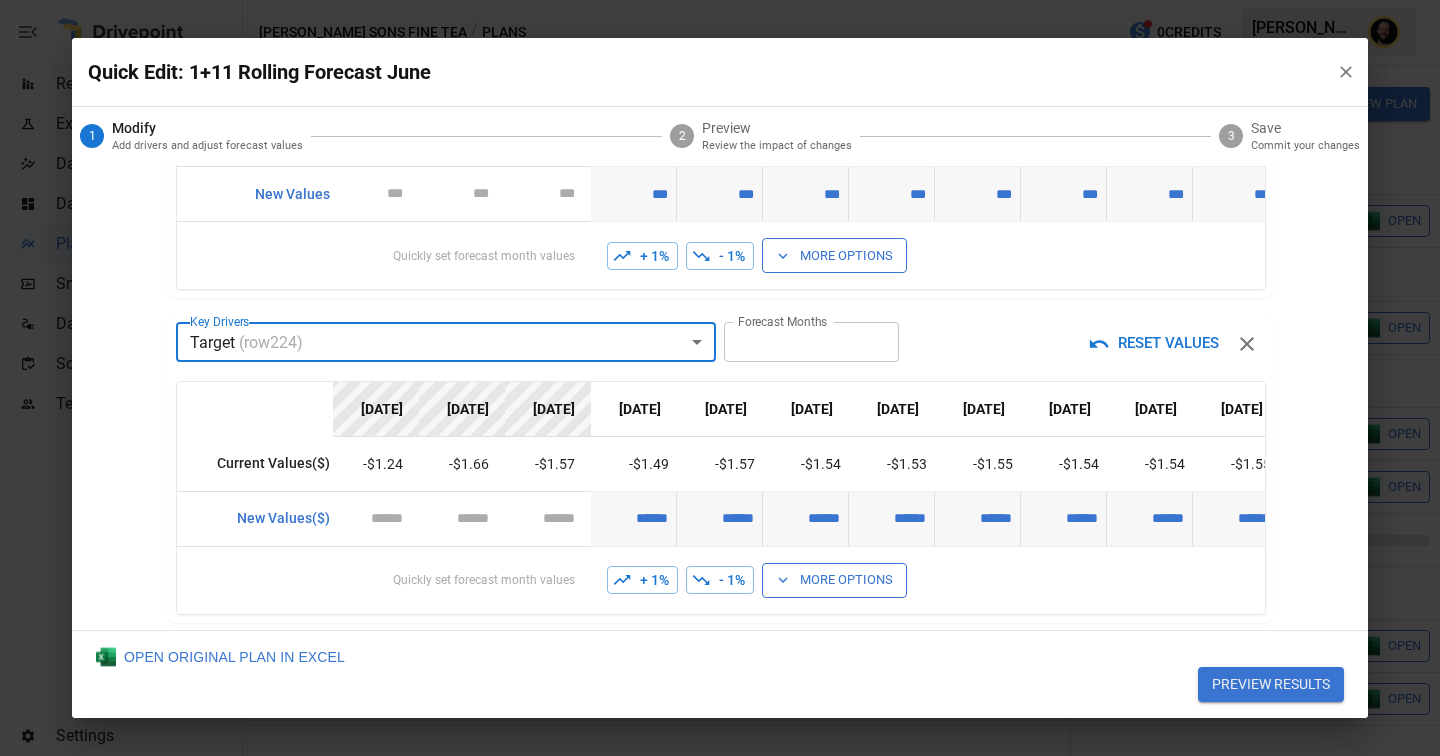 click on "+ 1%" at bounding box center (642, 580) 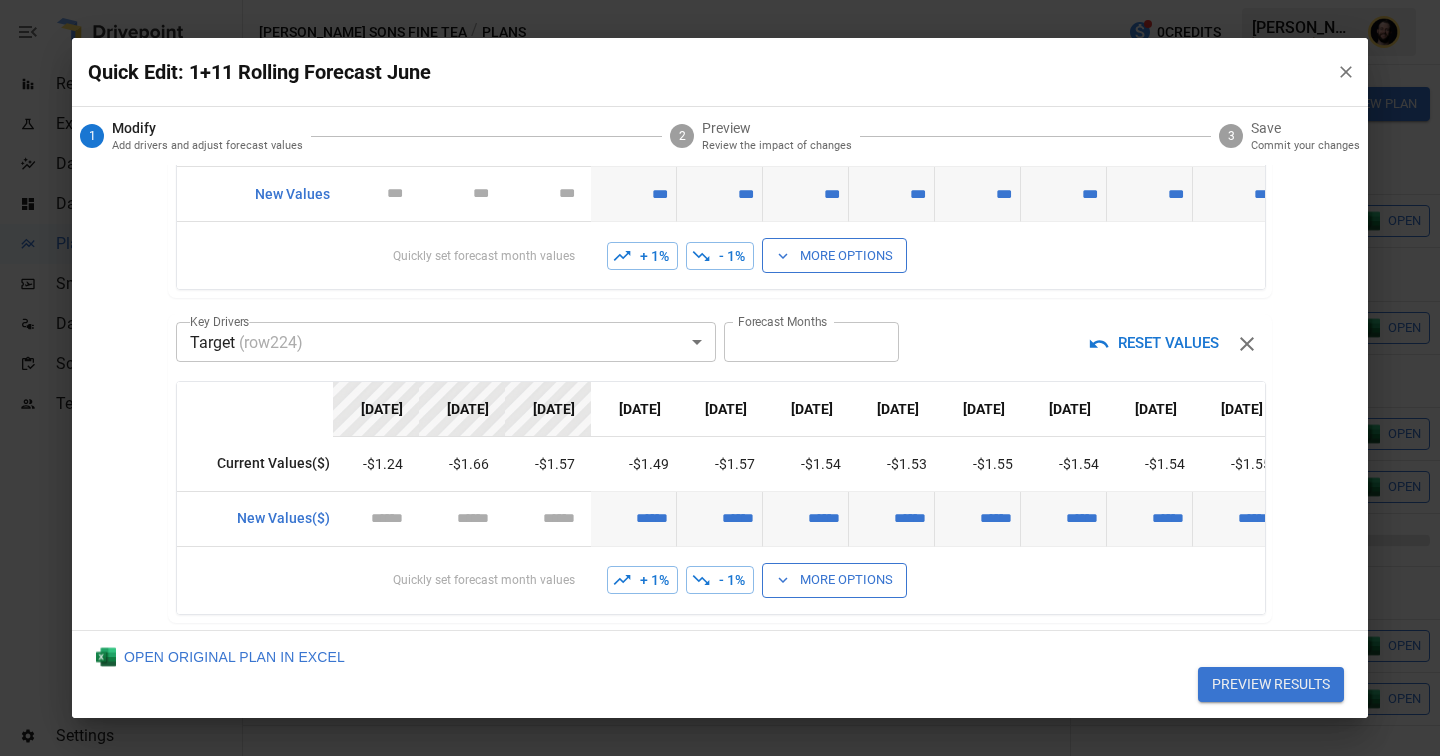 click on "+ 1%" at bounding box center [642, 580] 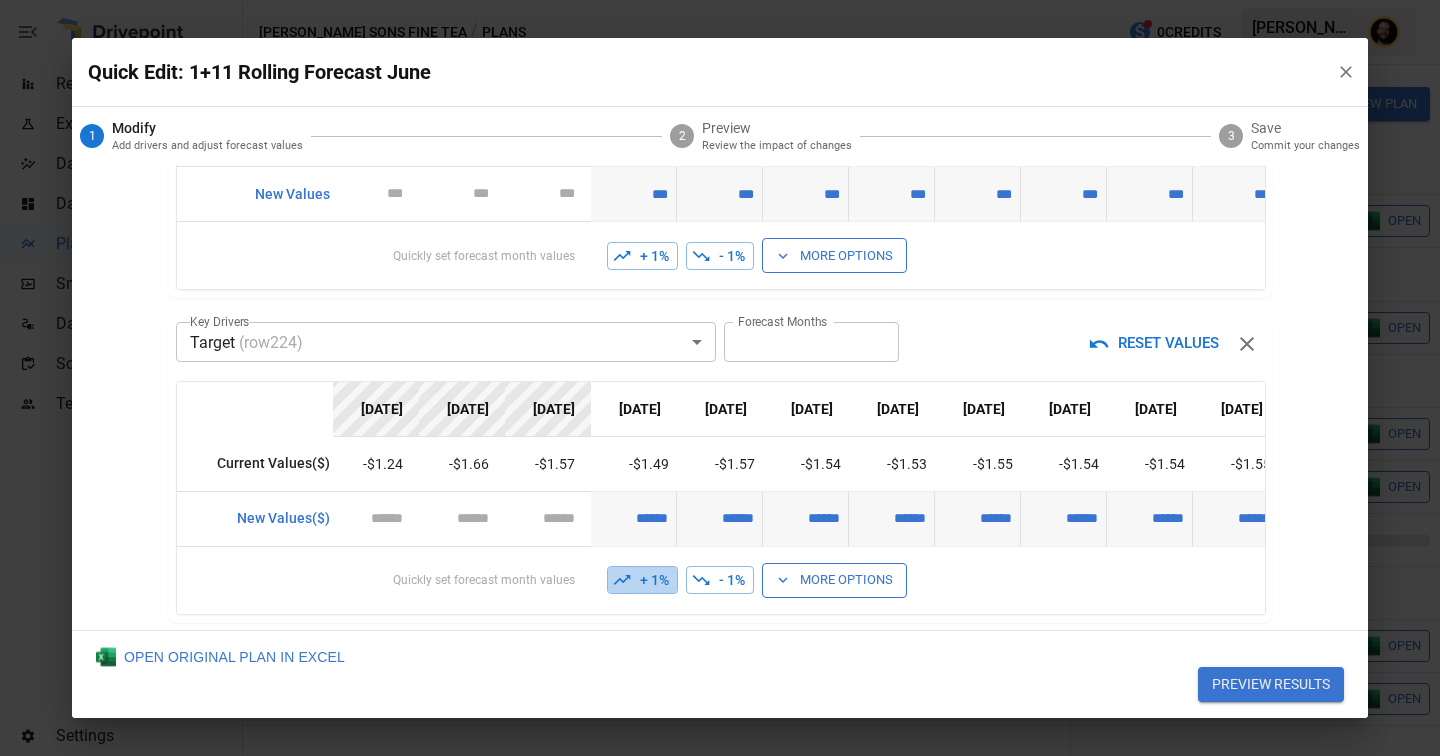 click on "+ 1%" at bounding box center [642, 580] 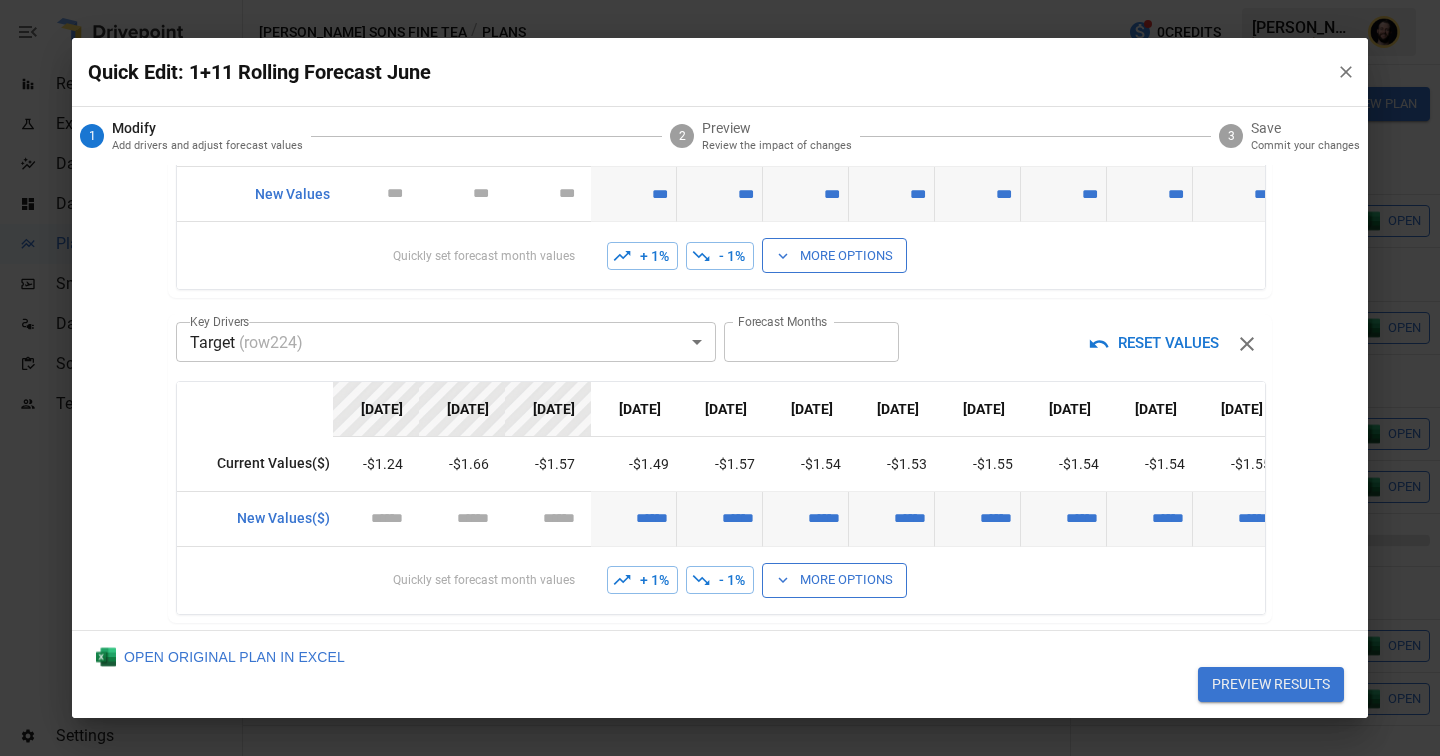 click on "+ 1%" at bounding box center [642, 580] 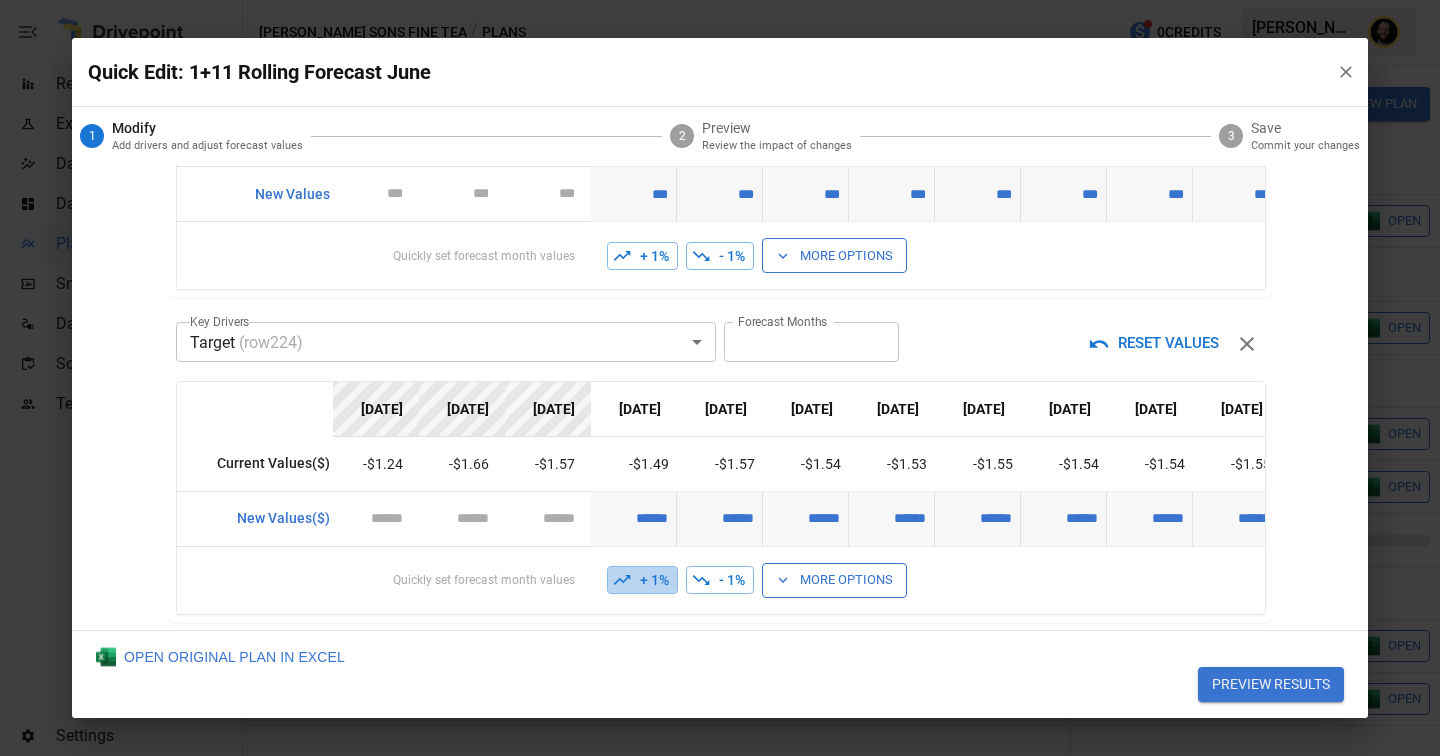click on "+ 1%" at bounding box center [642, 580] 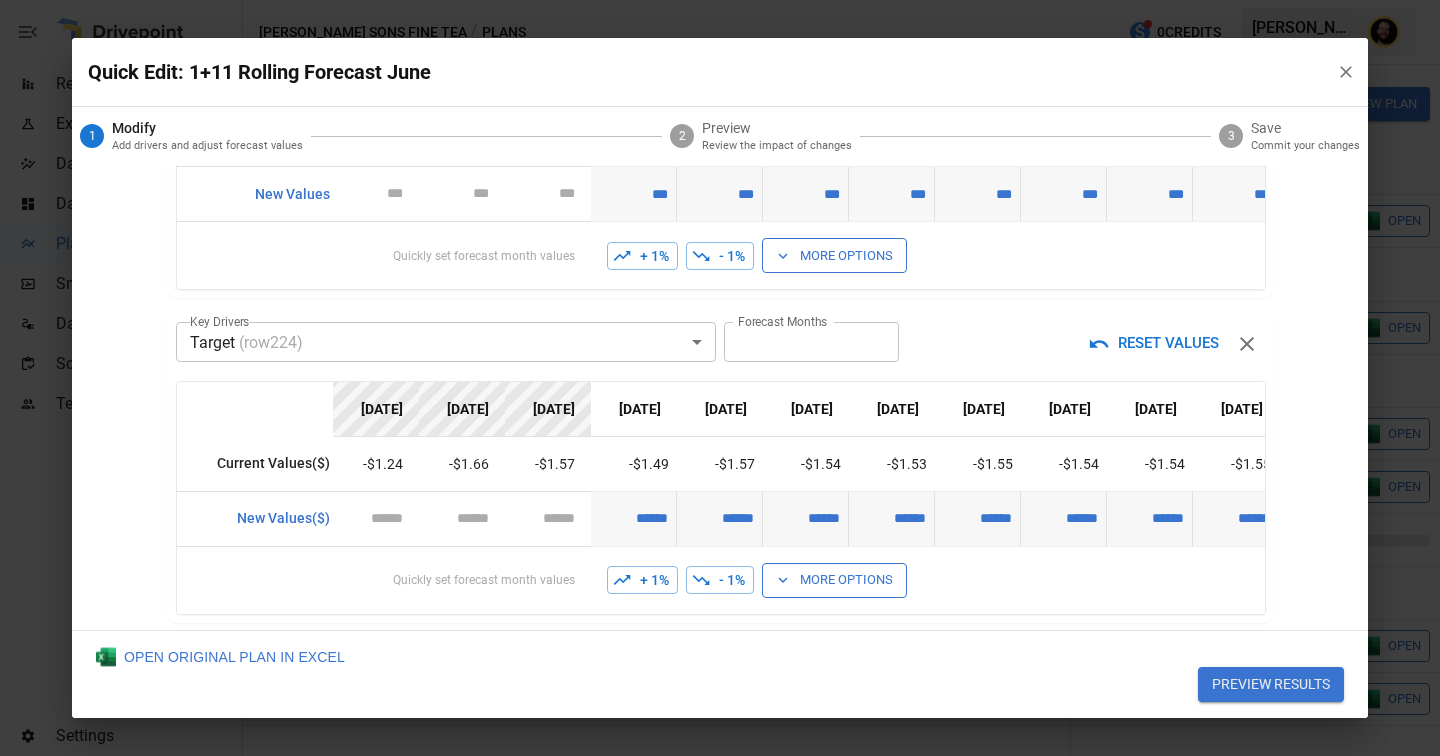 click on "+ 1%" at bounding box center (642, 580) 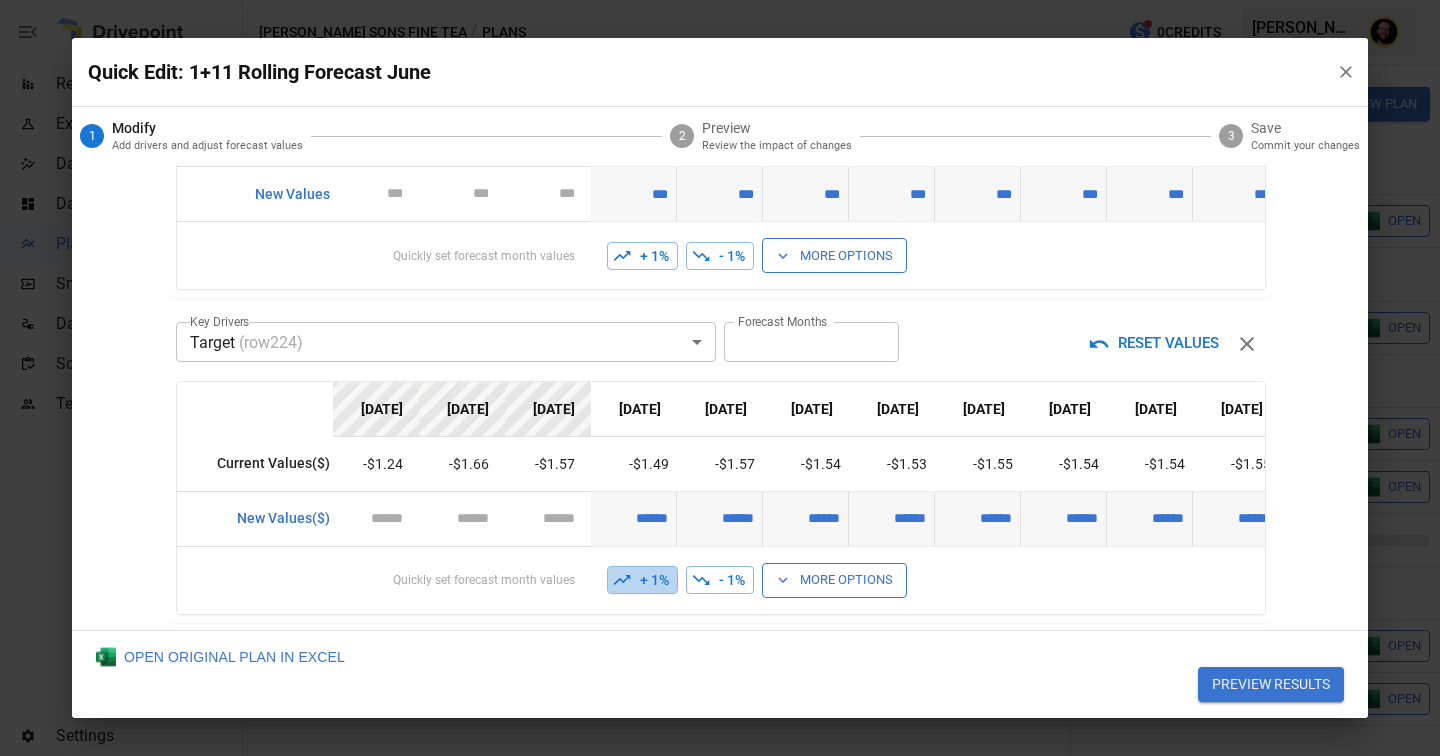 click on "+ 1%" at bounding box center (642, 580) 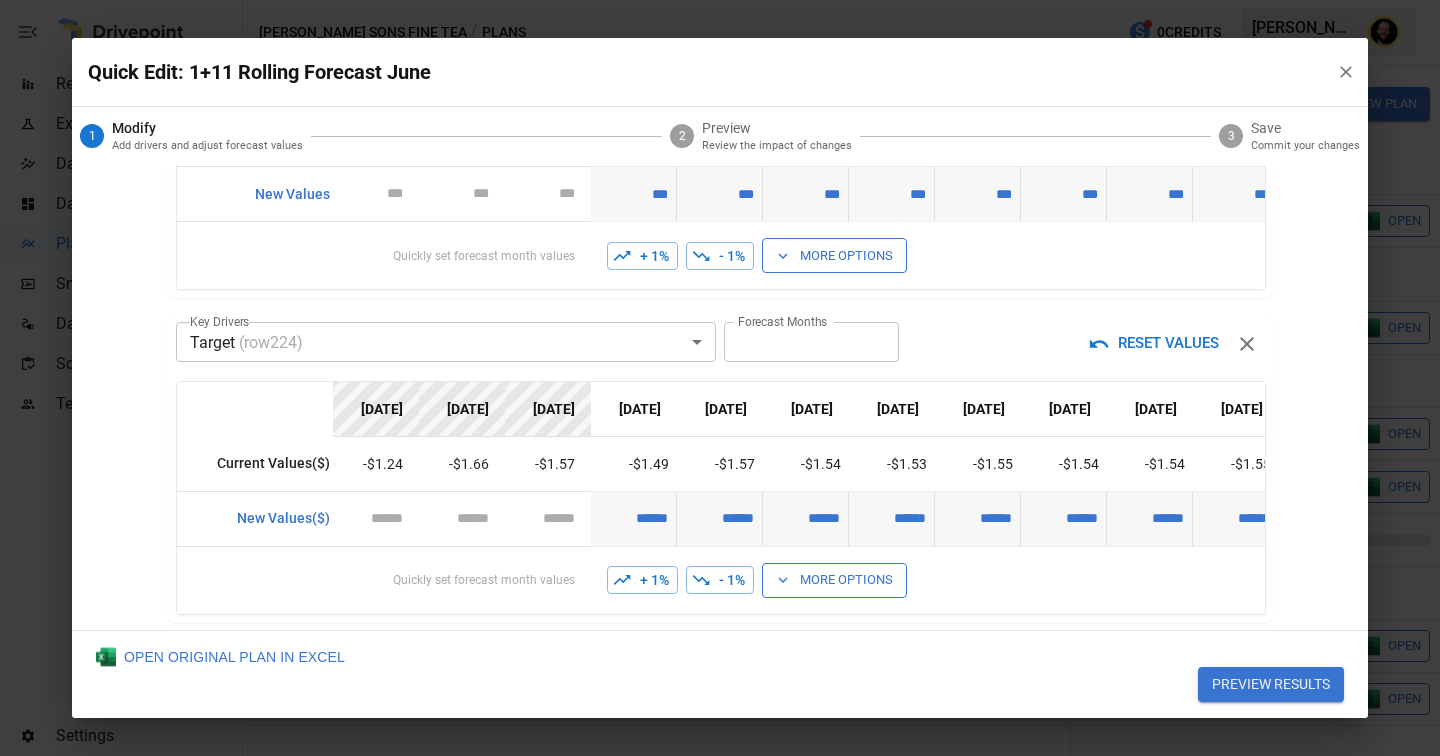 scroll, scrollTop: 366, scrollLeft: 0, axis: vertical 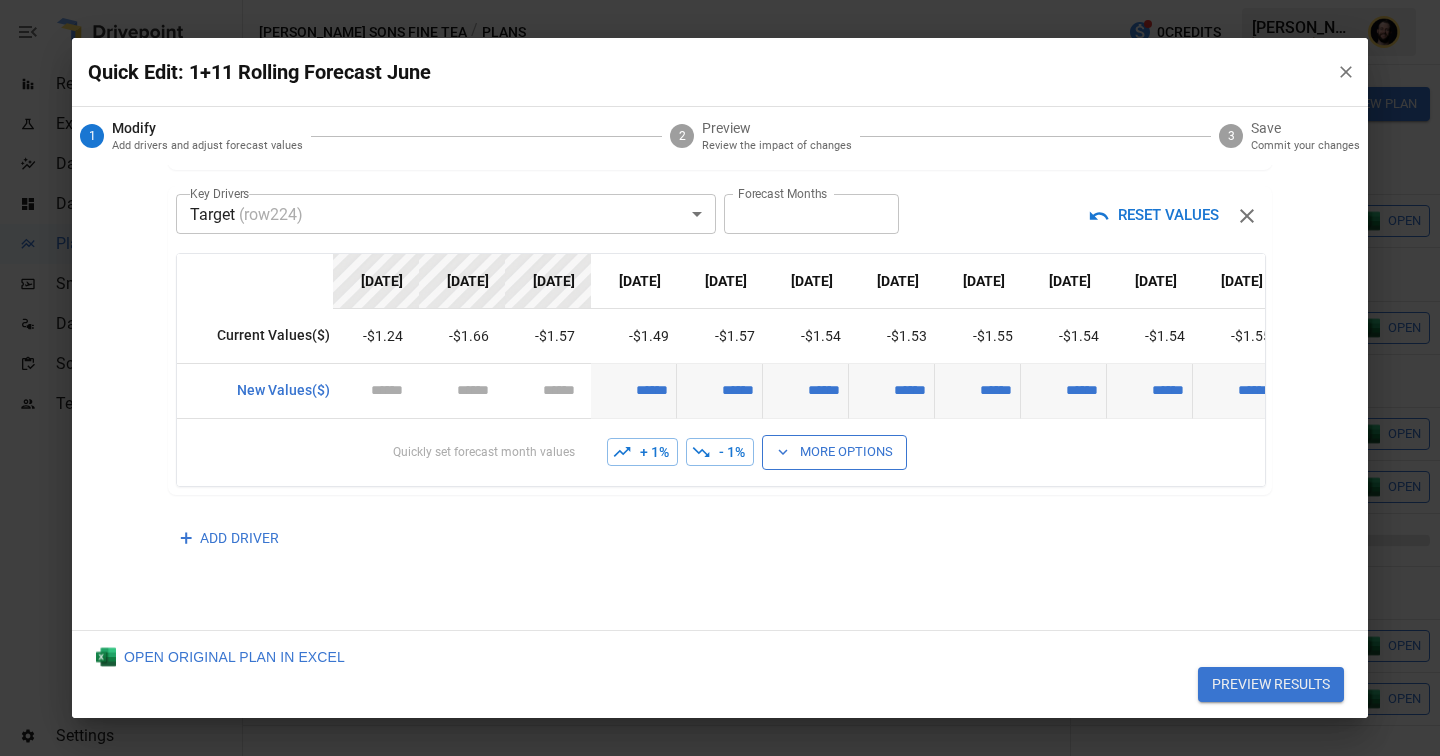 click on "+ 1%" at bounding box center [642, 452] 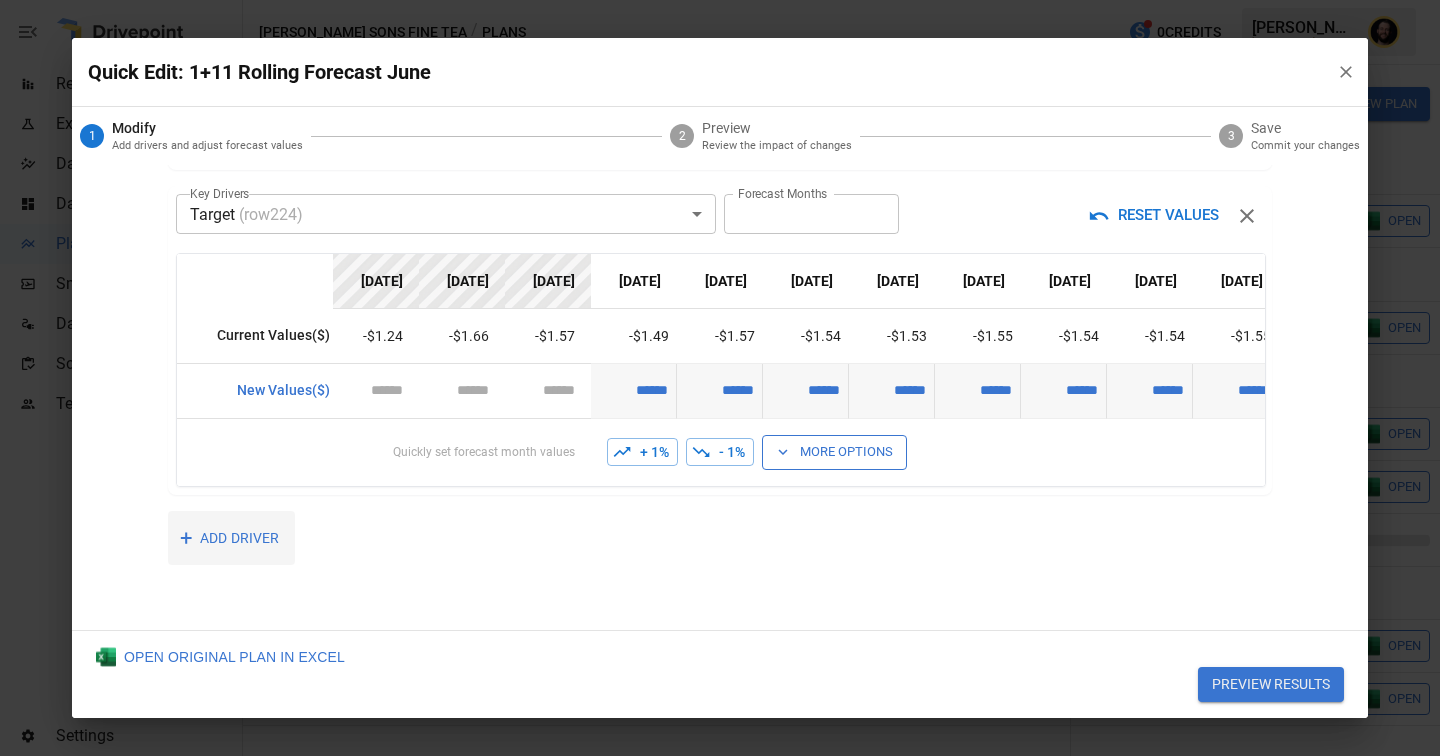 click on "+ ADD DRIVER" at bounding box center (231, 538) 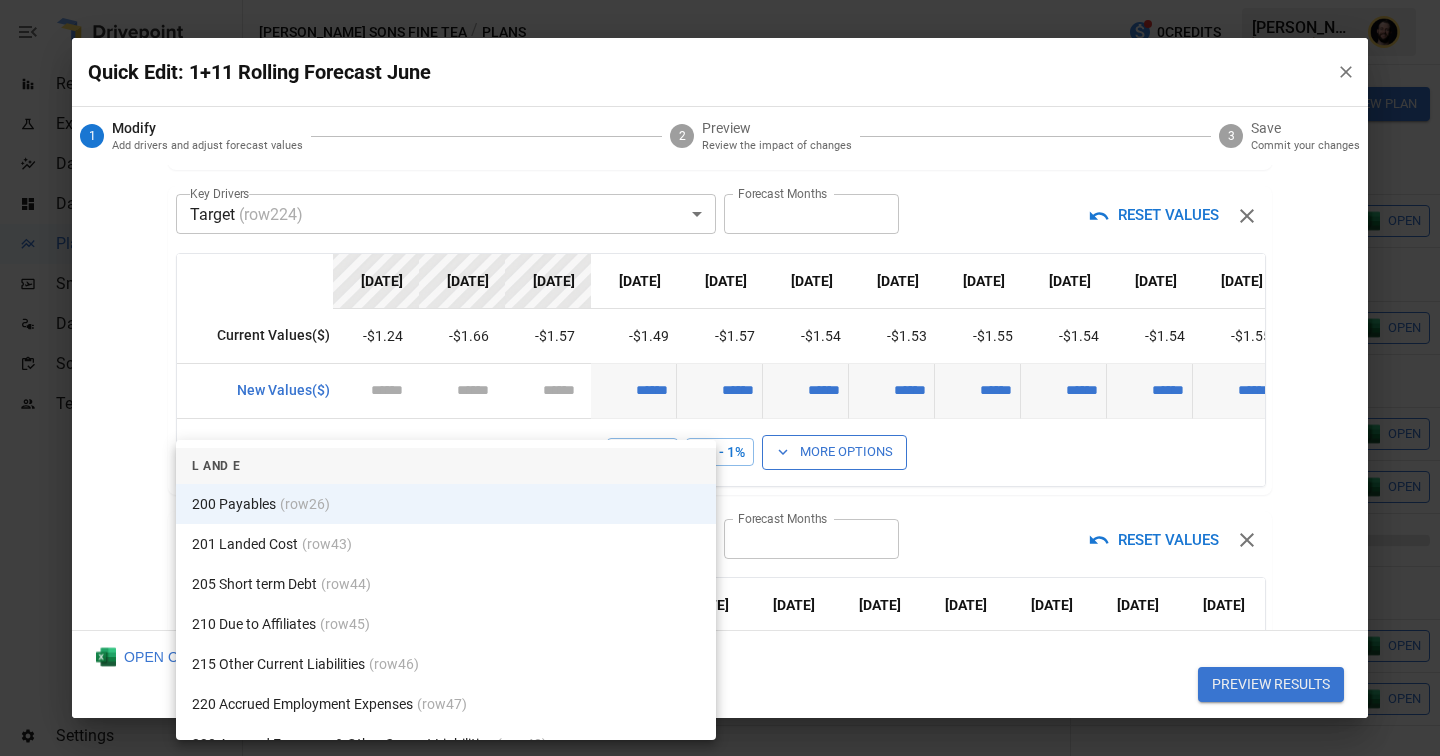 click on "Reports Experiments Dazzler Studio Dashboards Plans SmartModel ™ Data Sources Scorecards Team Settings [PERSON_NAME] Sons Fine Tea / Plans 0  Credits [PERSON_NAME] Sons Fine Tea Plans ​ ​ [DATE] – [DATE]   Visualize   Columns   Add Folder   New Plan Name Description Status Forecast start Gross Margin EoP Cash EBITDA Margin Net Income Margin Gross Sales Gross Sales: DTC Online Gross Sales: Marketplace Gross Sales: Wholesale Gross Sales: Retail Returns Returns: DTC Online Returns: Marketplace Returns: Wholesale Returns: Retail Shipping Income Shipping Income: DTC Online Shipping Income: Marketplace Shipping Income: Wholesale Shipping Income: Retail Taxes Collected Taxes Collected: DTC Online Taxes Collected: Marketplace Taxes Collected: Wholesale Taxes Collected: Retail Net Revenue Net Revenue: DTC Online Net Revenue: Marketplace Net Revenue: Wholesale Net Revenue: Retail Cost of Goods Sold Cost of Goods Sold: DTC Online Cost of Goods Sold: Marketplace Cost of Goods Sold: Wholesale Gross Profit" at bounding box center (720, 0) 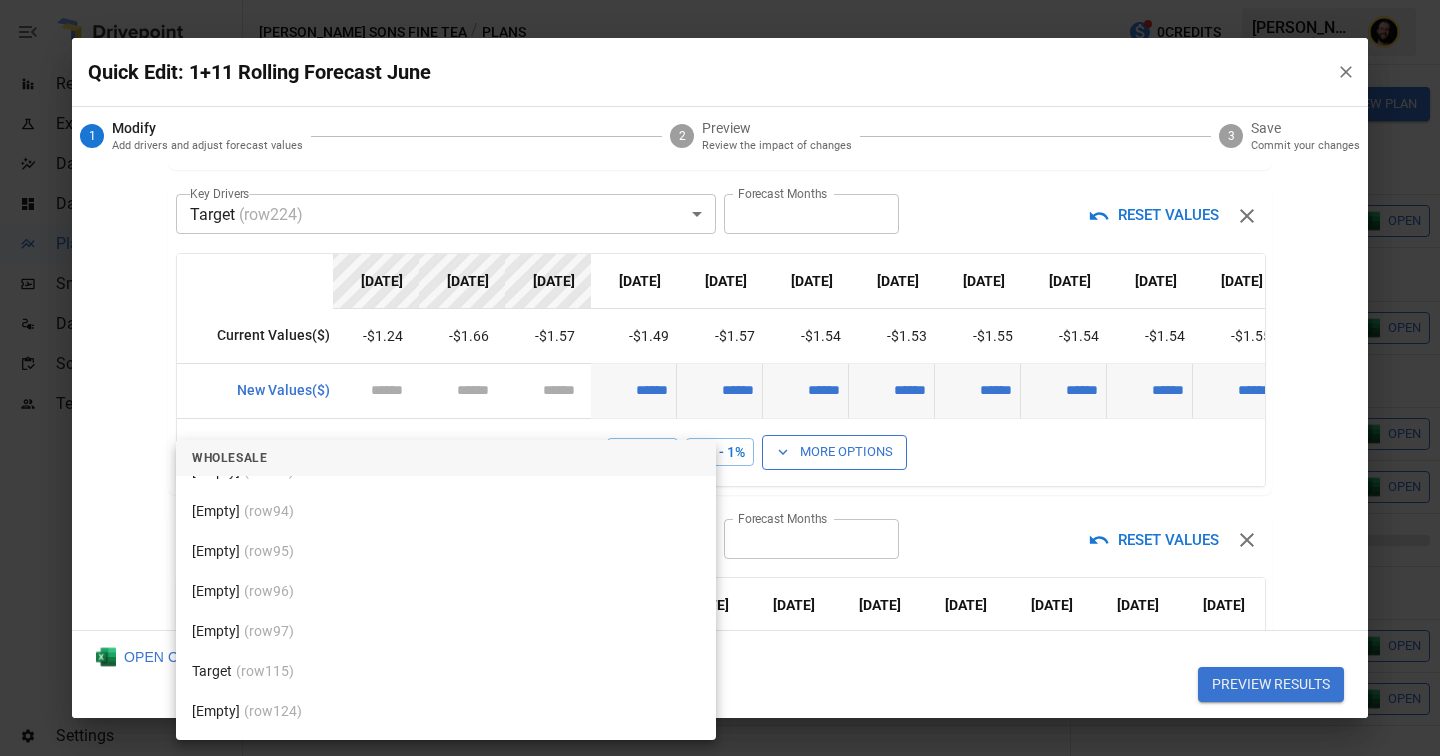 scroll, scrollTop: 4294, scrollLeft: 0, axis: vertical 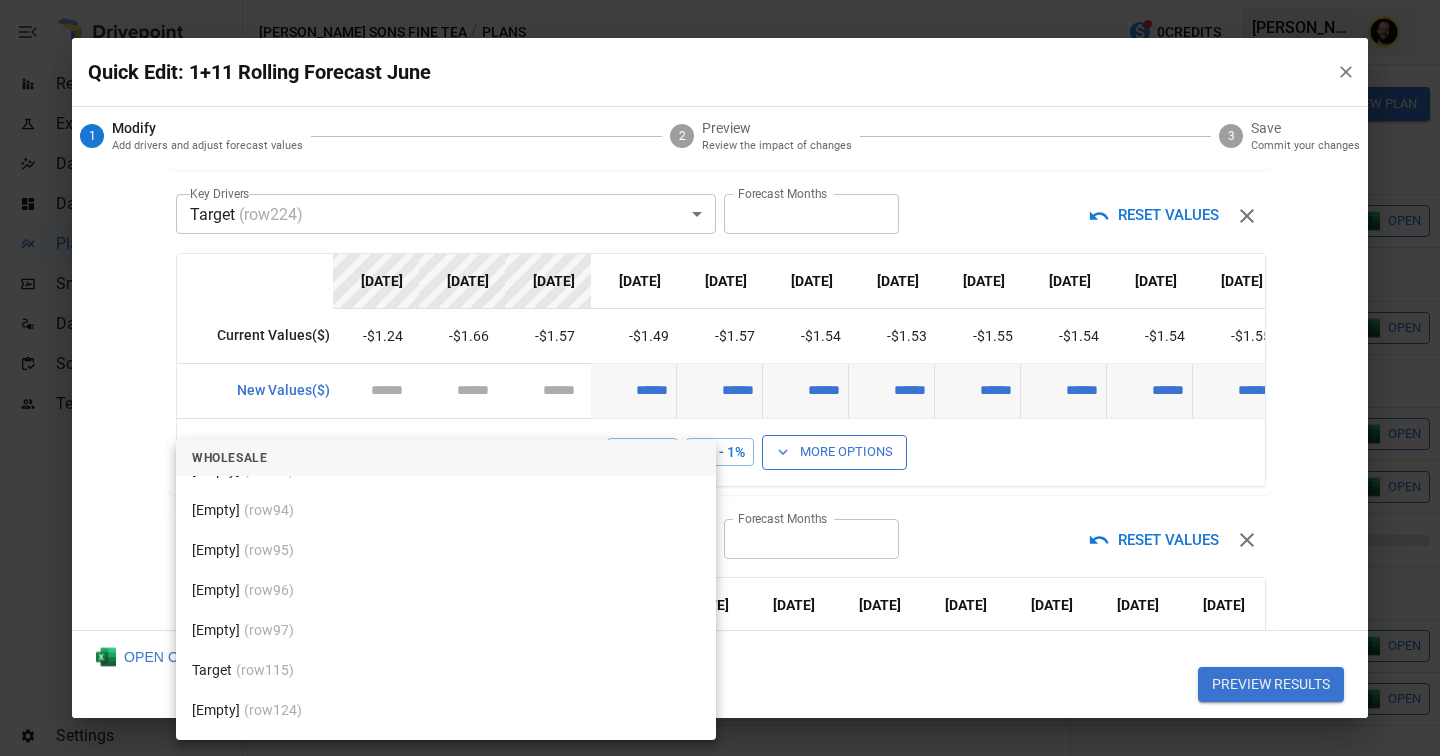 click on "(row  115 )" at bounding box center (265, 670) 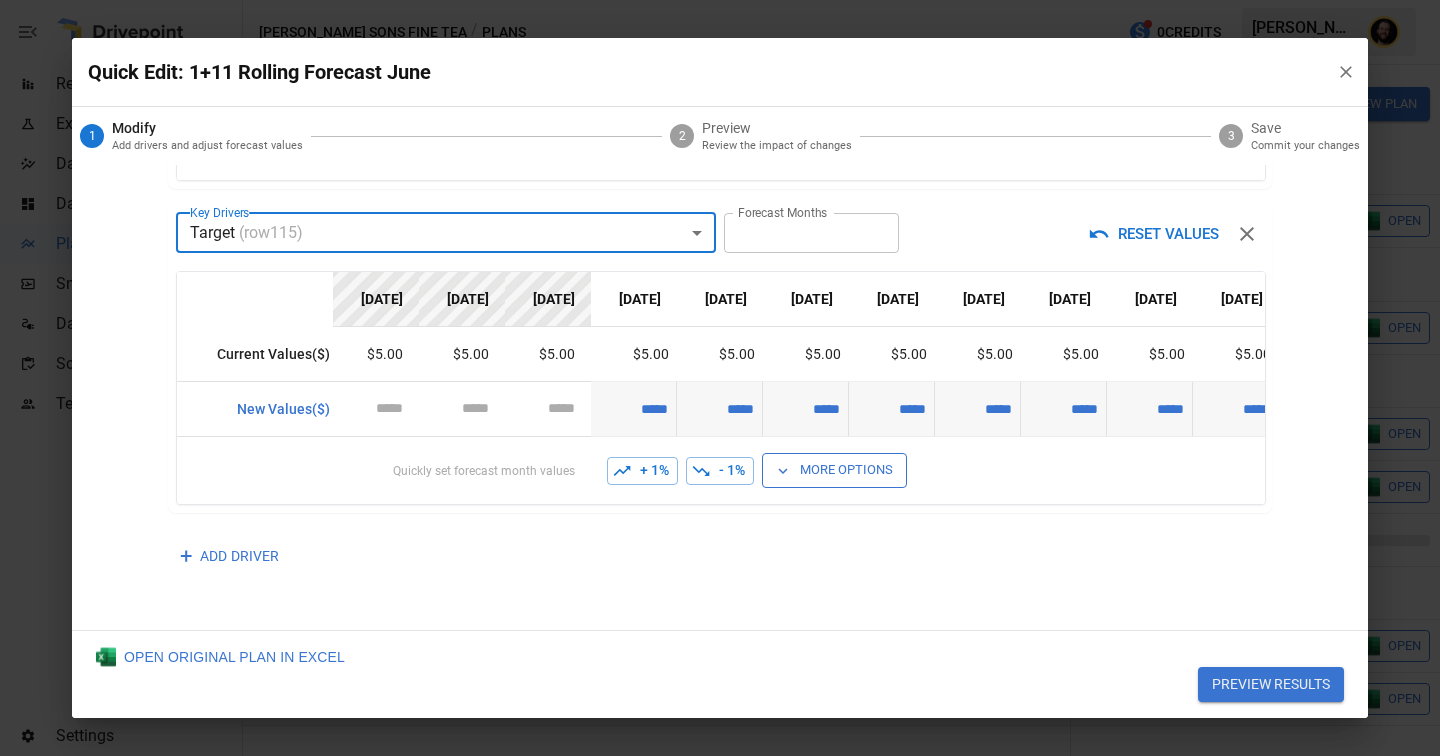 scroll, scrollTop: 690, scrollLeft: 0, axis: vertical 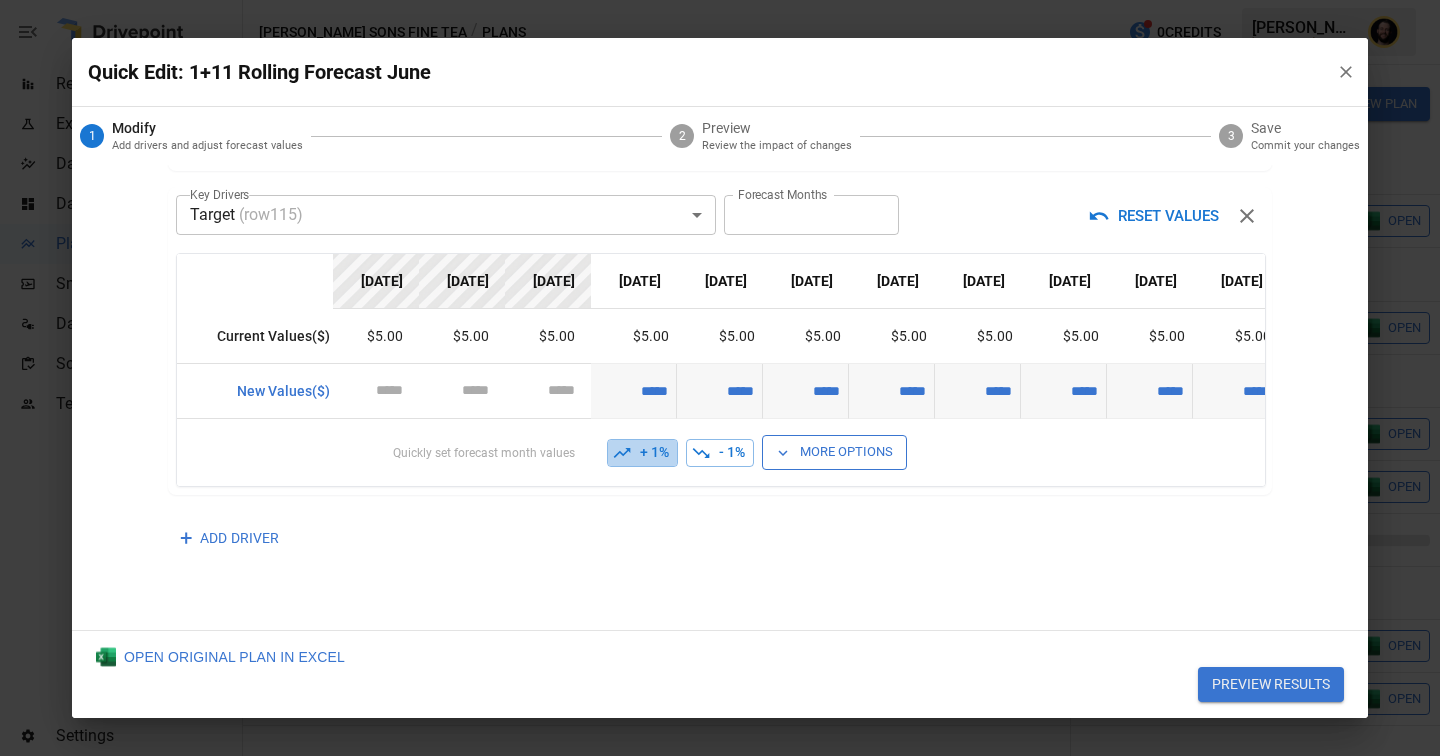 click on "+ 1%" at bounding box center [642, 453] 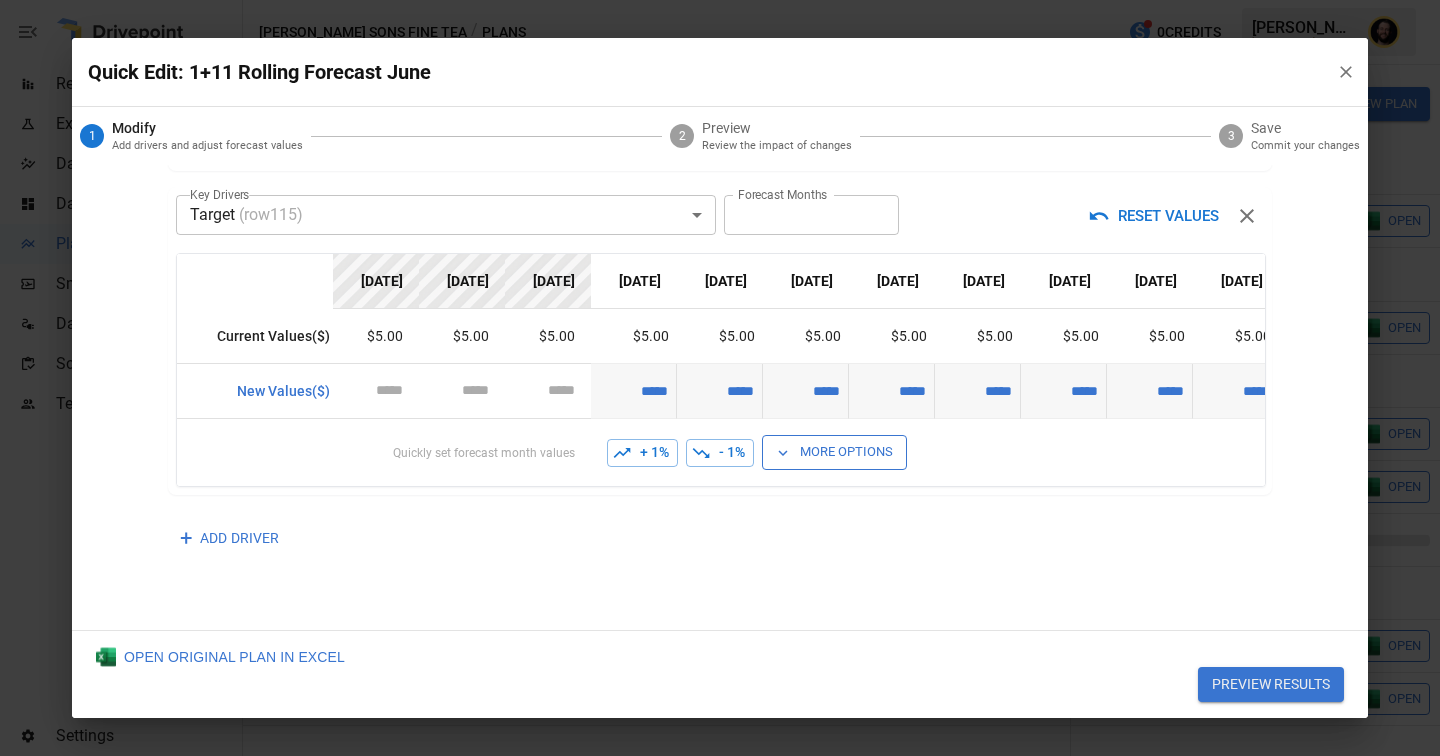 click on "+ 1%" at bounding box center (642, 453) 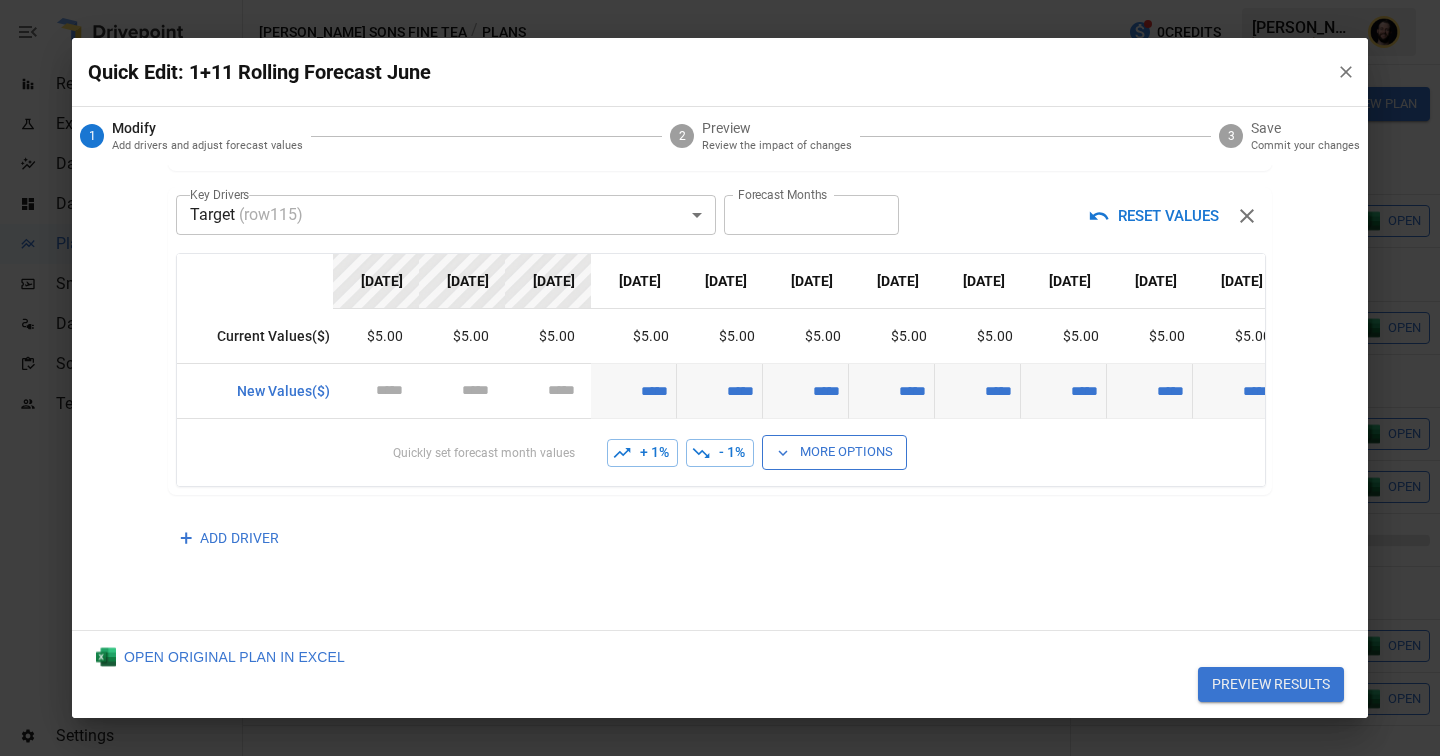 click on "+ 1%" at bounding box center (642, 453) 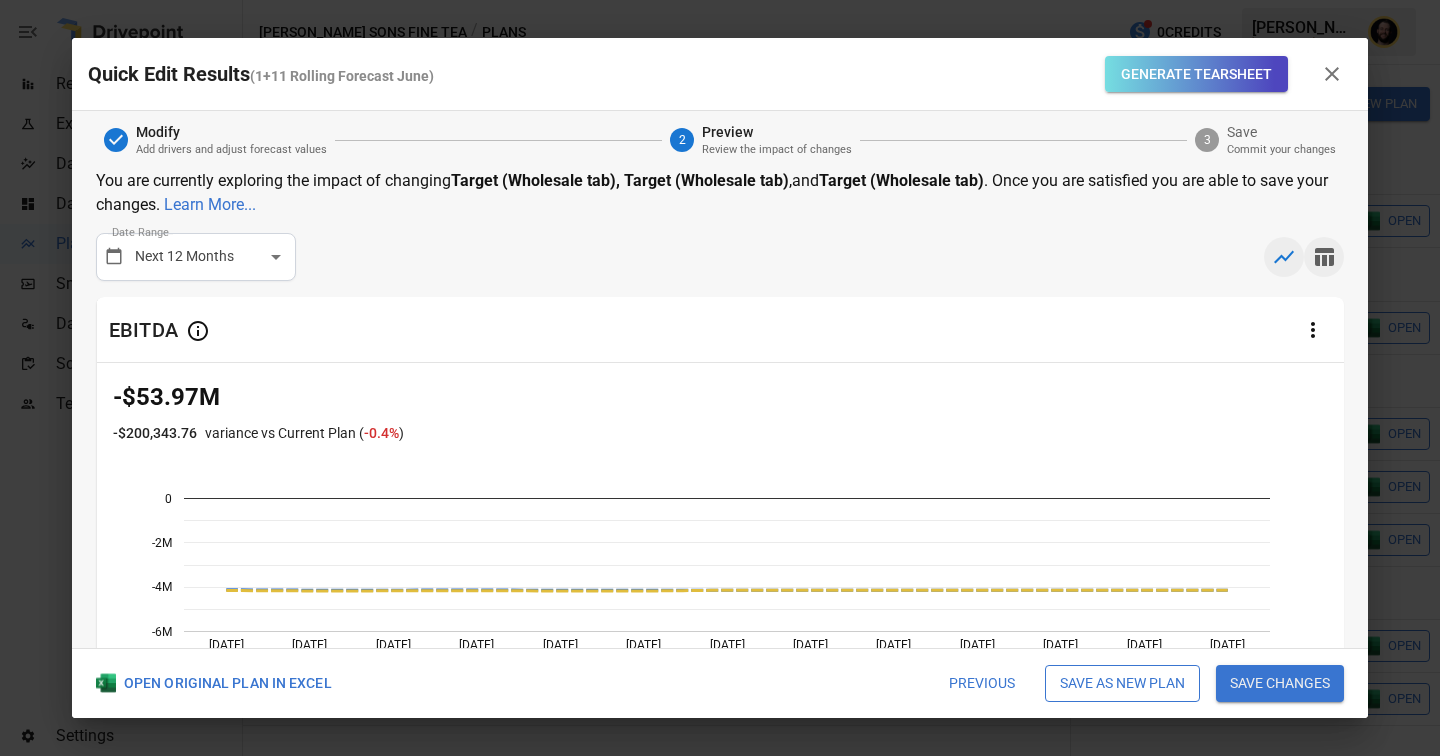 click 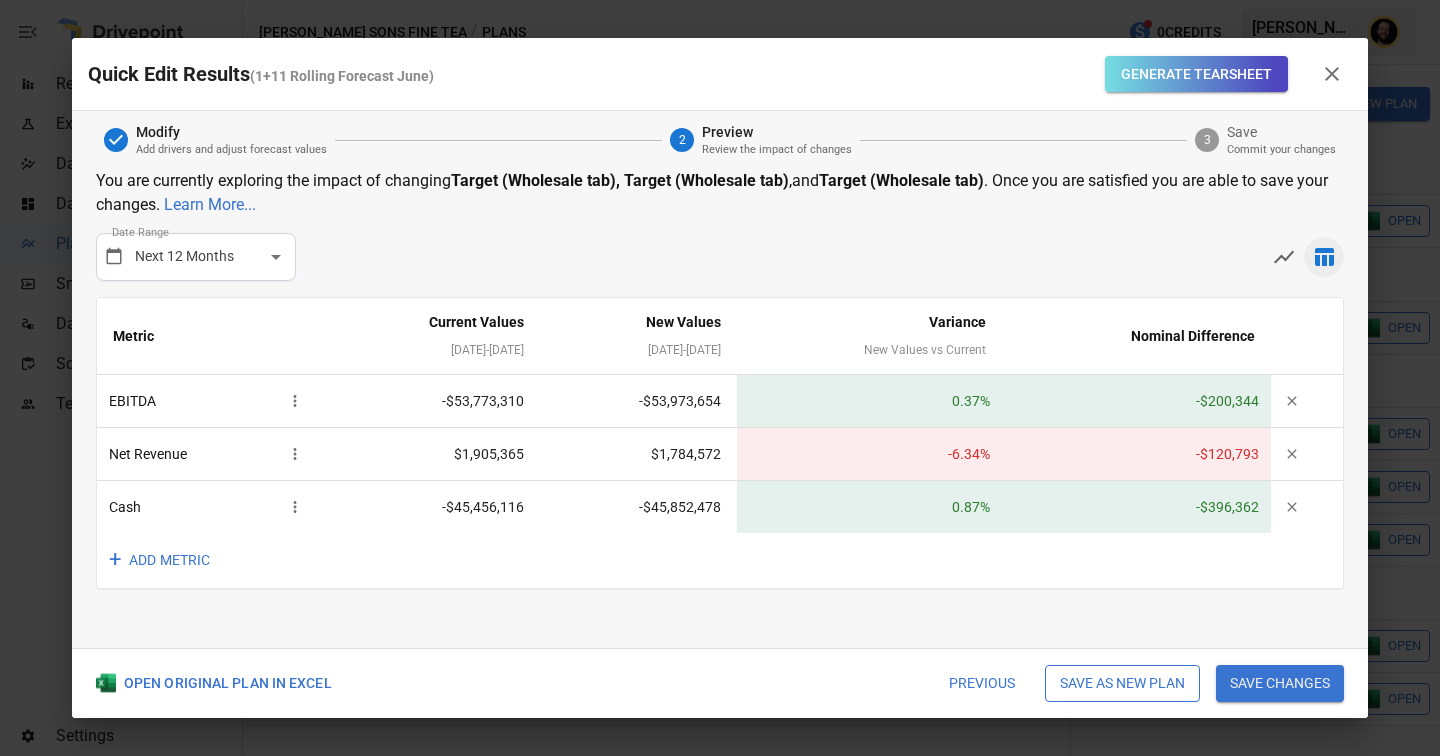 click on "Save as new plan" at bounding box center [1122, 684] 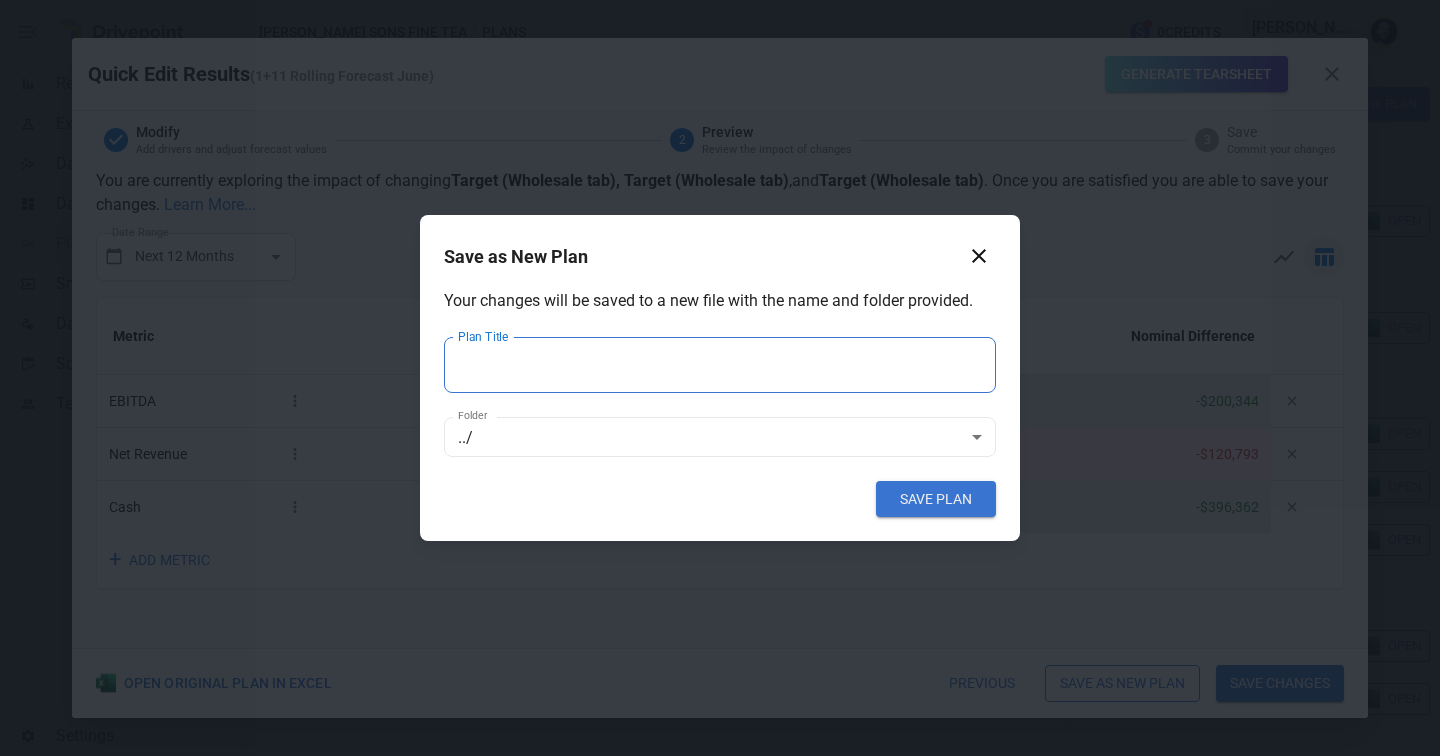 click on "Plan Title Plan Title" at bounding box center (720, 365) 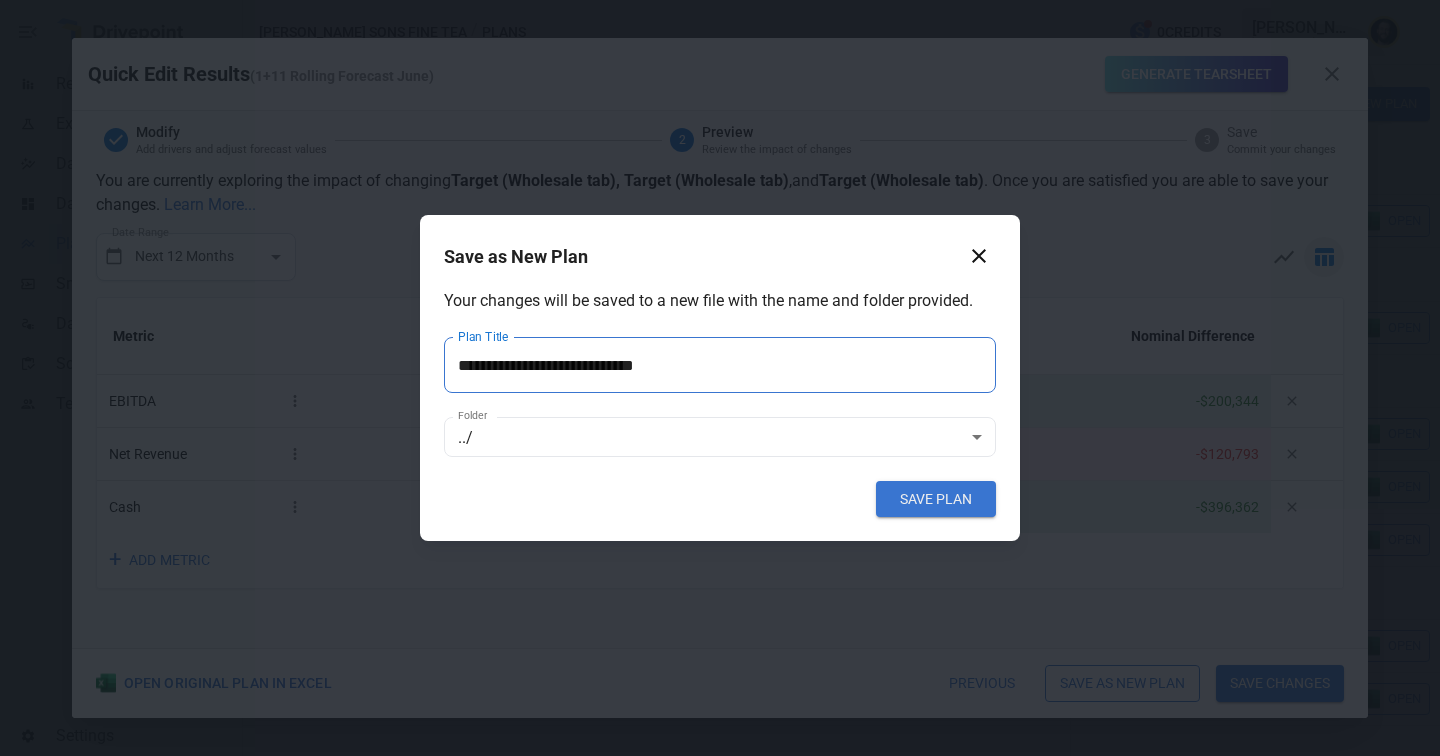 click on "**********" at bounding box center [720, 365] 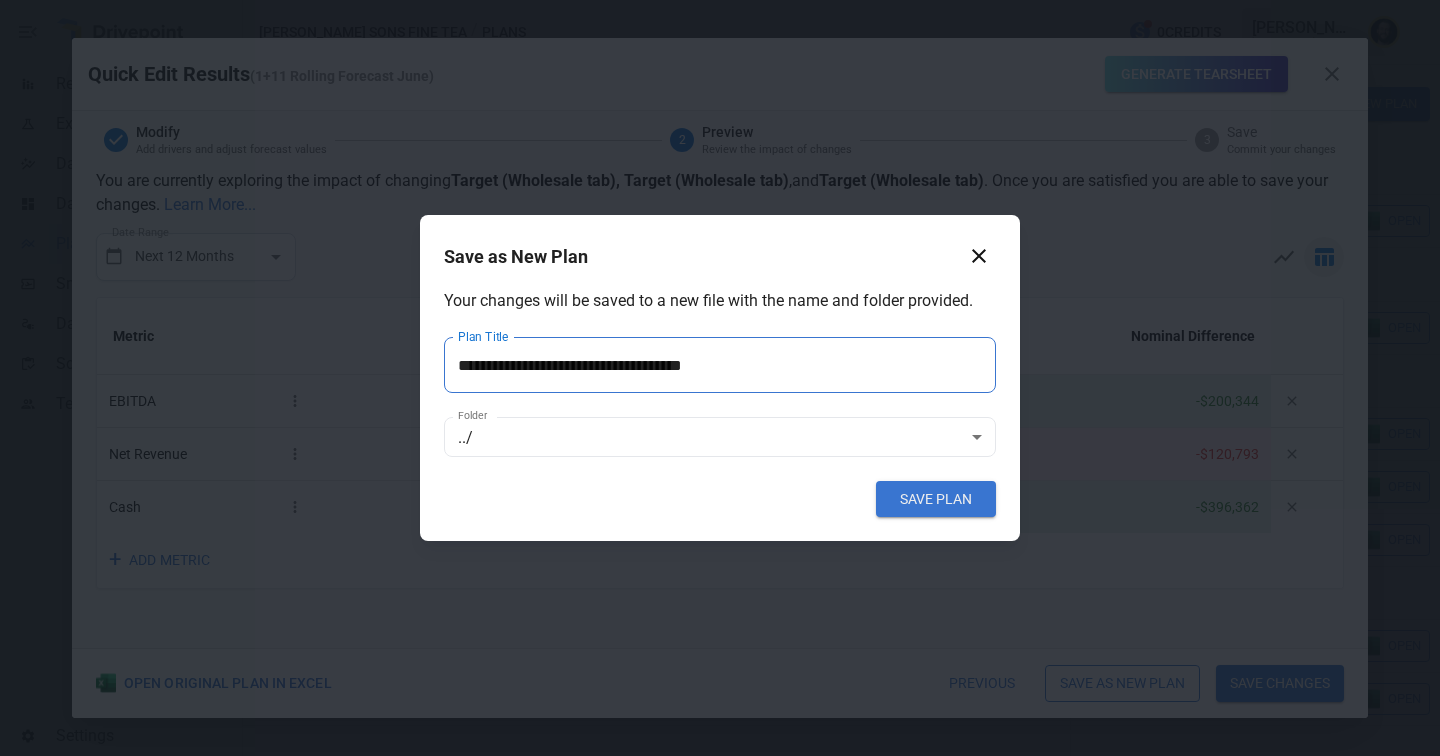 click on "**********" at bounding box center (720, 365) 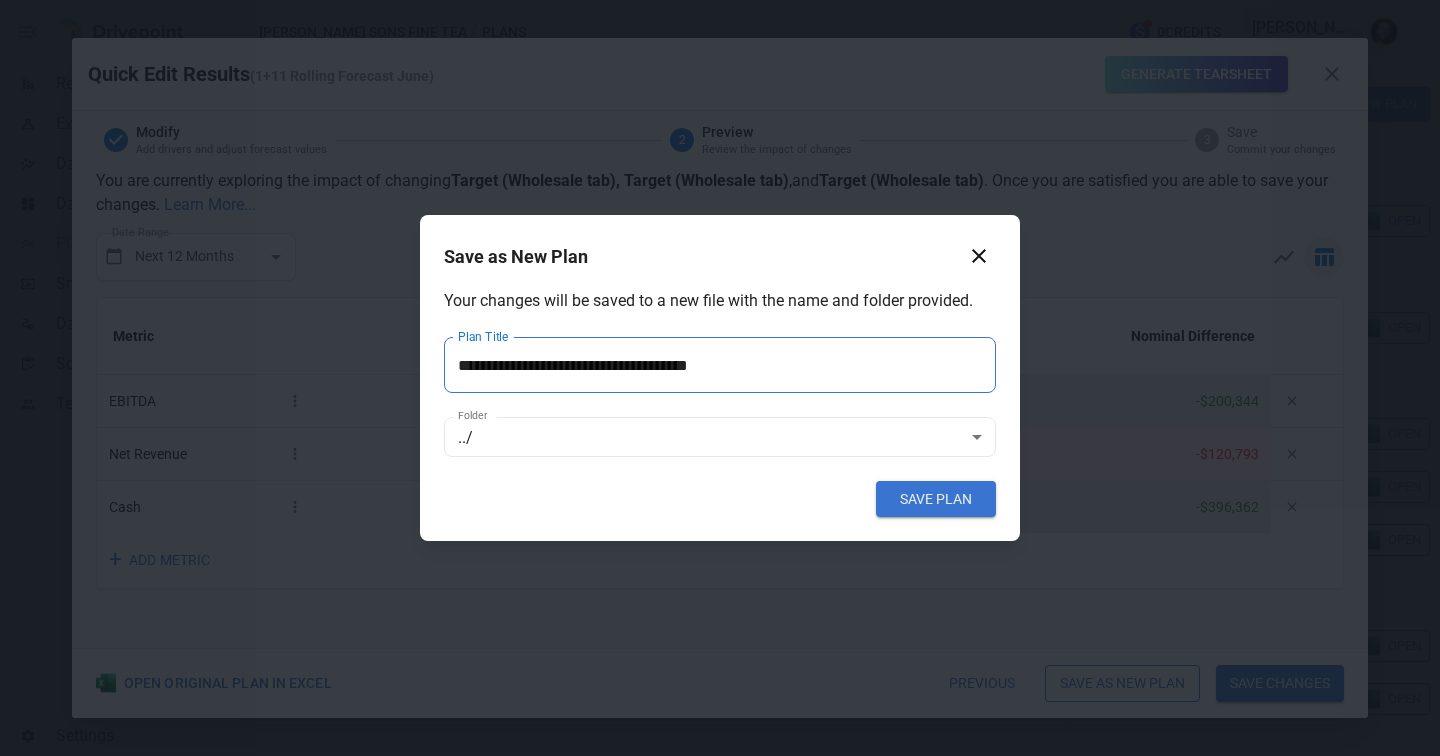 click on "**********" at bounding box center [720, 365] 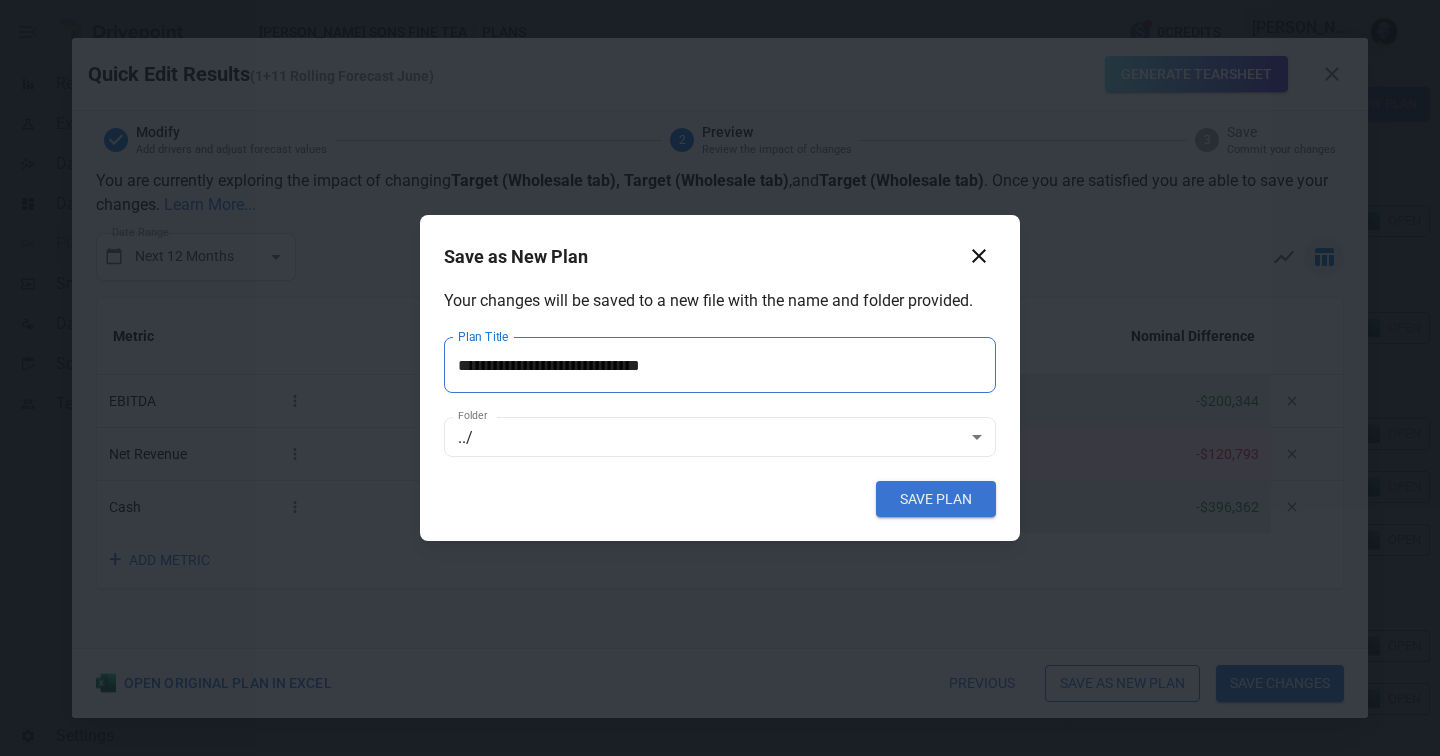 drag, startPoint x: 521, startPoint y: 365, endPoint x: 367, endPoint y: 360, distance: 154.08115 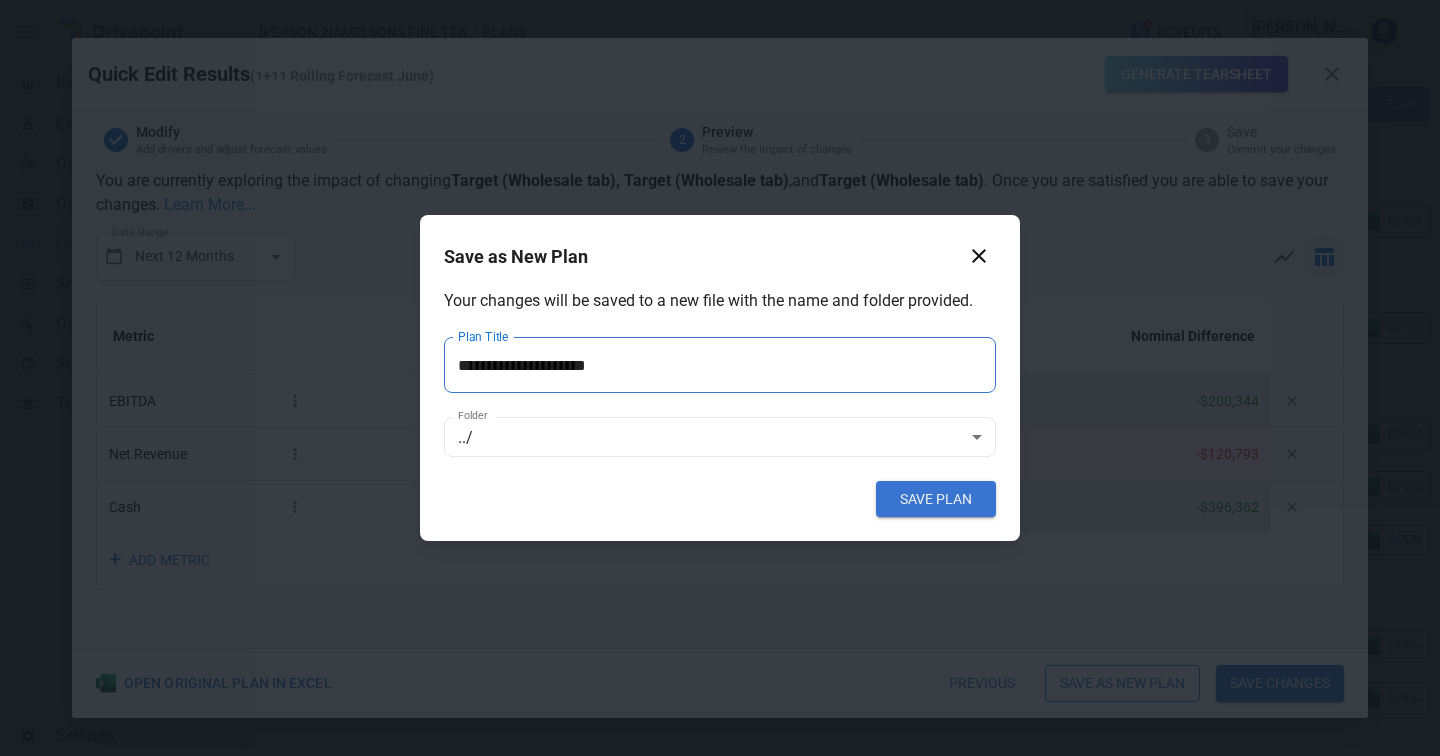 click on "**********" at bounding box center (720, 365) 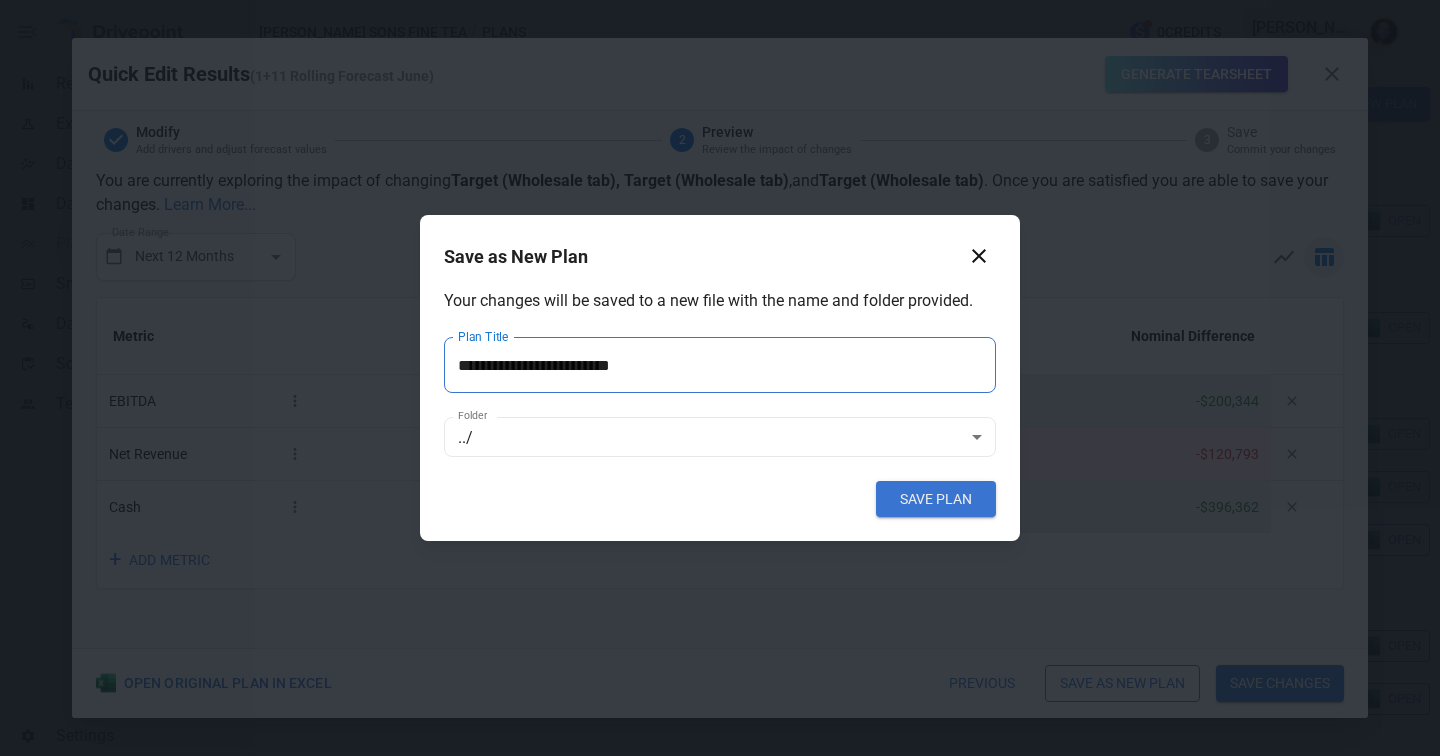 click on "**********" at bounding box center (720, 365) 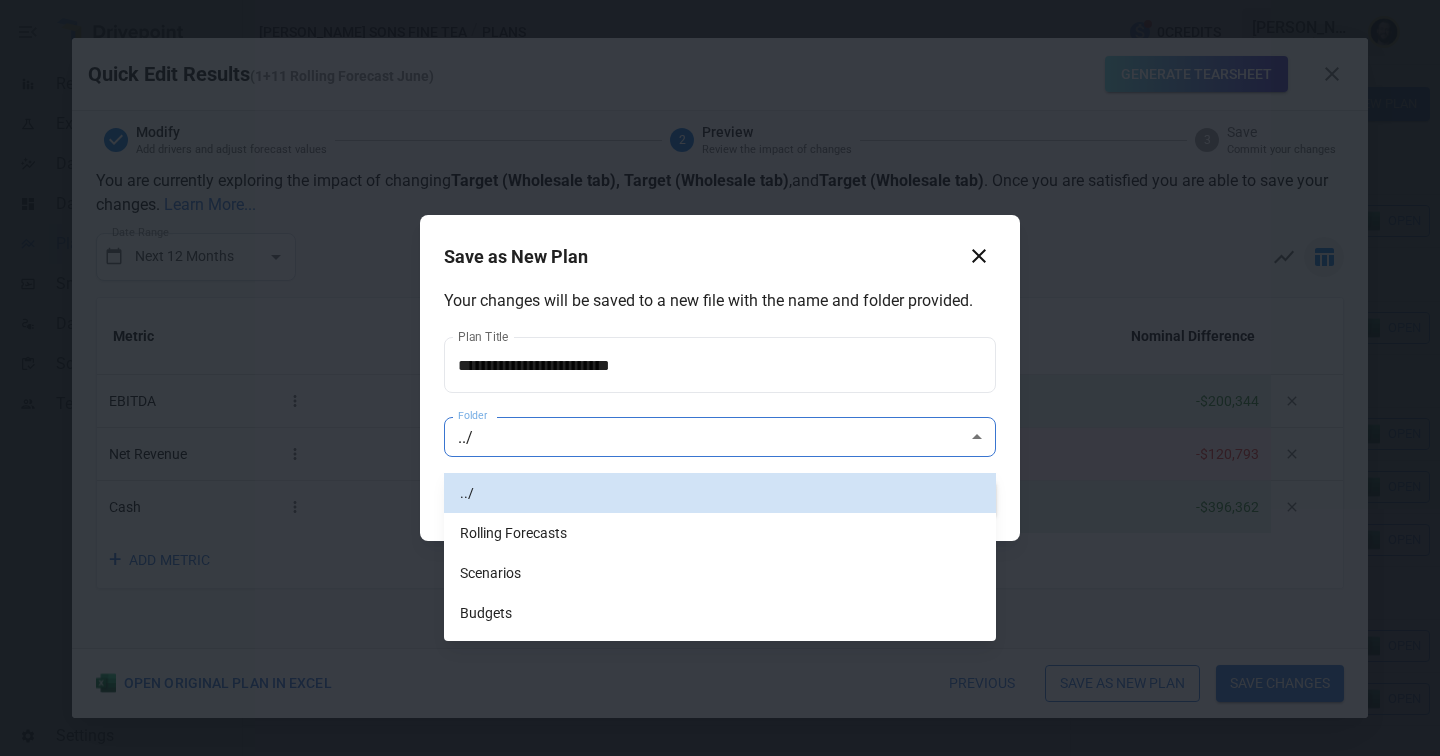 click on "Reports Experiments Dazzler Studio Dashboards Plans SmartModel ™ Data Sources Scorecards Team Settings [PERSON_NAME] Sons Fine Tea / Plans 0  Credits [PERSON_NAME] Sons Fine Tea Plans ​ ​ [DATE] – [DATE]   Visualize   Columns   Add Folder   New Plan Name Description Status Forecast start Gross Margin EoP Cash EBITDA Margin Net Income Margin Gross Sales Gross Sales: DTC Online Gross Sales: Marketplace Gross Sales: Wholesale Gross Sales: Retail Returns Returns: DTC Online Returns: Marketplace Returns: Wholesale Returns: Retail Shipping Income Shipping Income: DTC Online Shipping Income: Marketplace Shipping Income: Wholesale Shipping Income: Retail Taxes Collected Taxes Collected: DTC Online Taxes Collected: Marketplace Taxes Collected: Wholesale Taxes Collected: Retail Net Revenue Net Revenue: DTC Online Net Revenue: Marketplace Net Revenue: Wholesale Net Revenue: Retail Cost of Goods Sold Cost of Goods Sold: DTC Online Cost of Goods Sold: Marketplace Cost of Goods Sold: Wholesale Gross Profit" at bounding box center [720, 0] 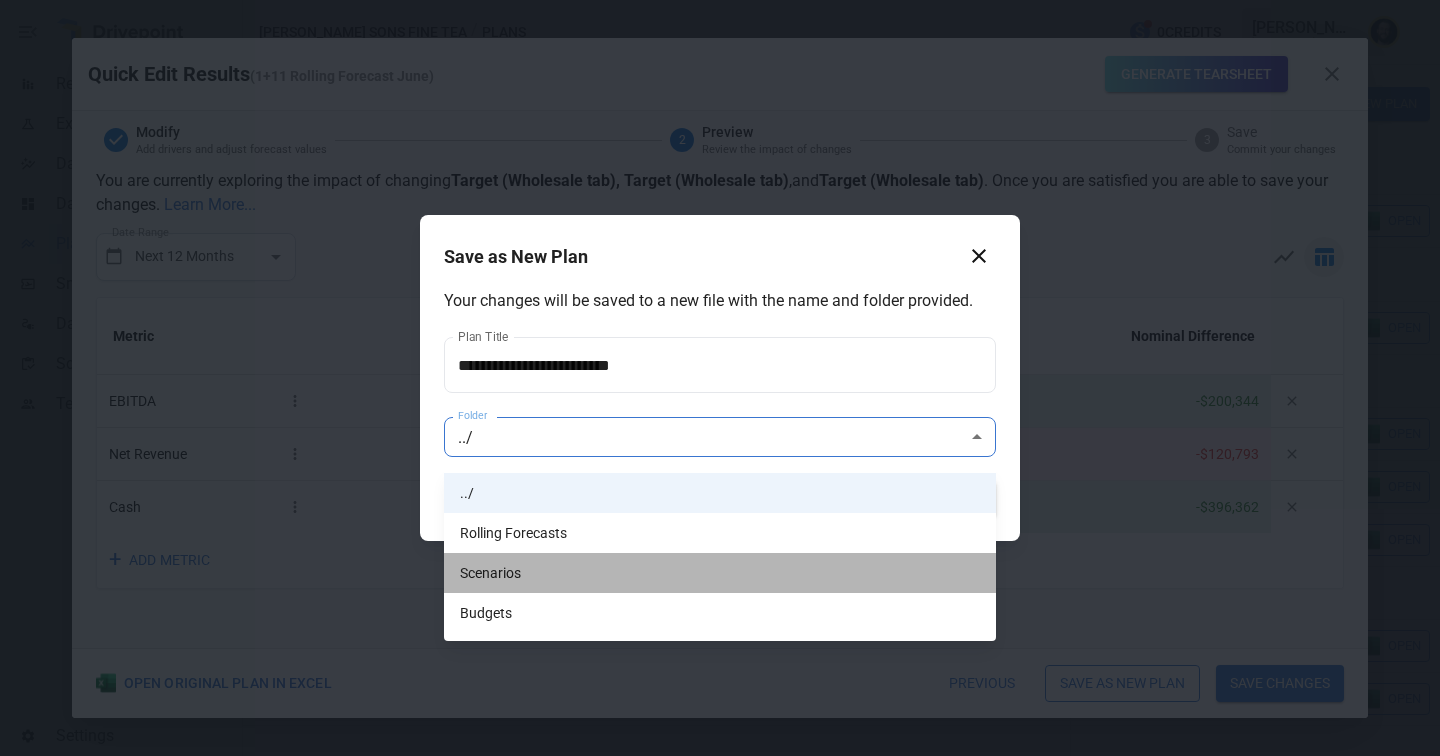 click on "Scenarios" at bounding box center [720, 573] 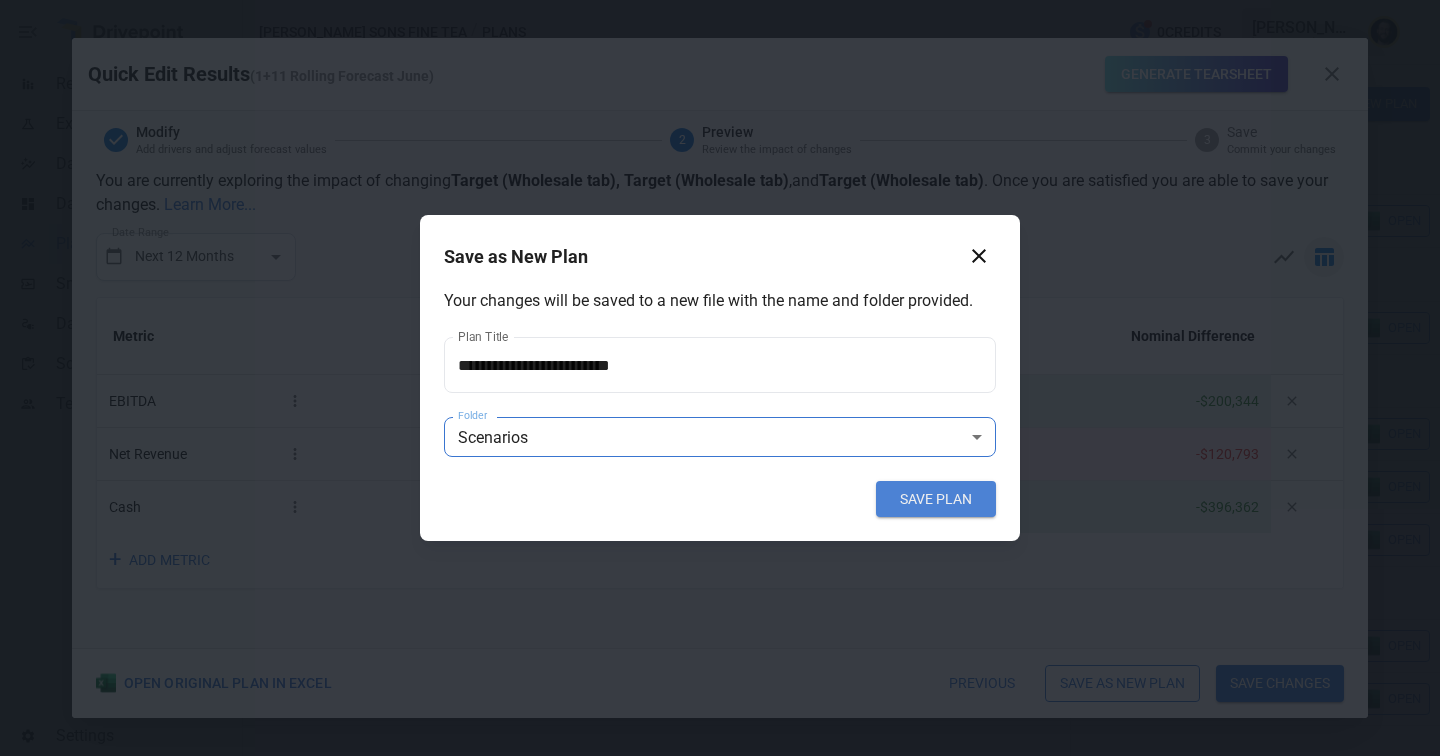 click on "SAVE PLAN" at bounding box center [936, 499] 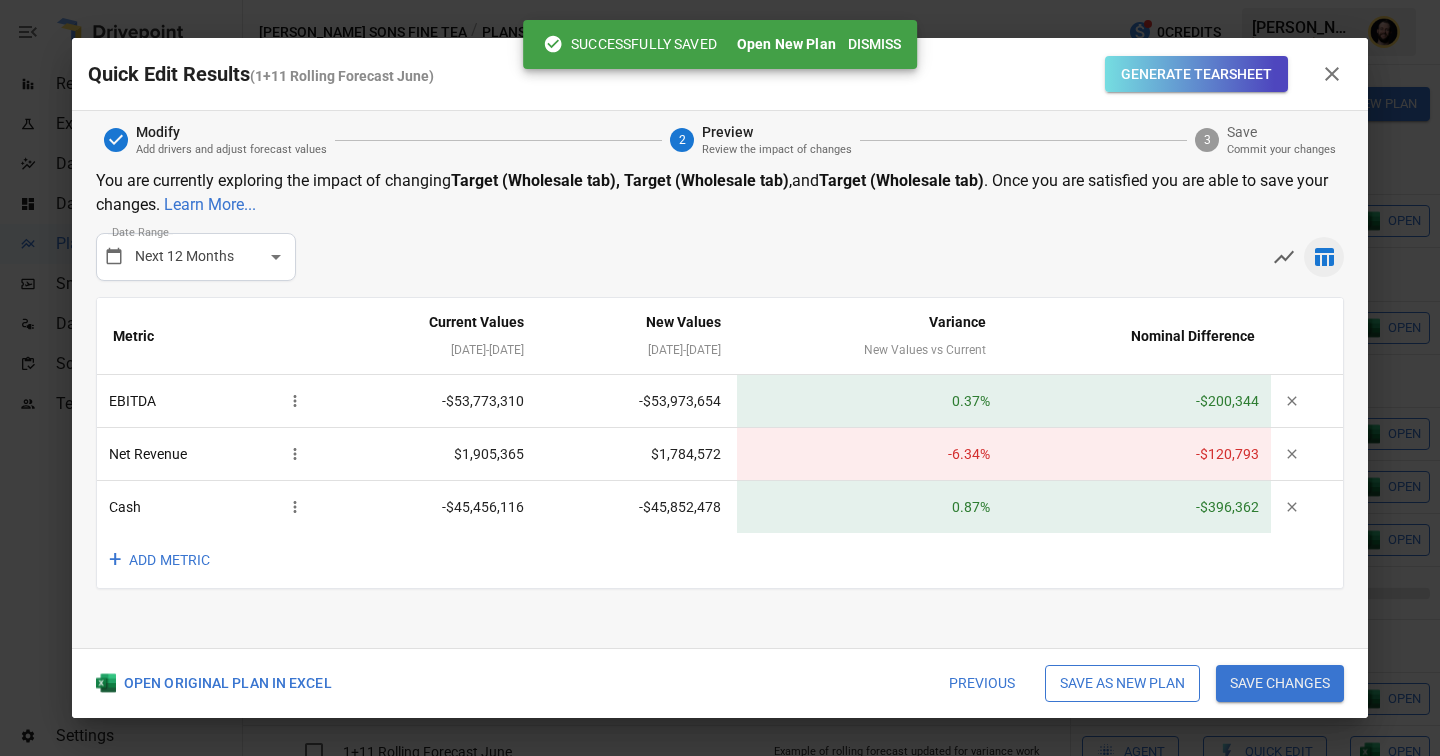 click on "Save as new plan" at bounding box center [1122, 684] 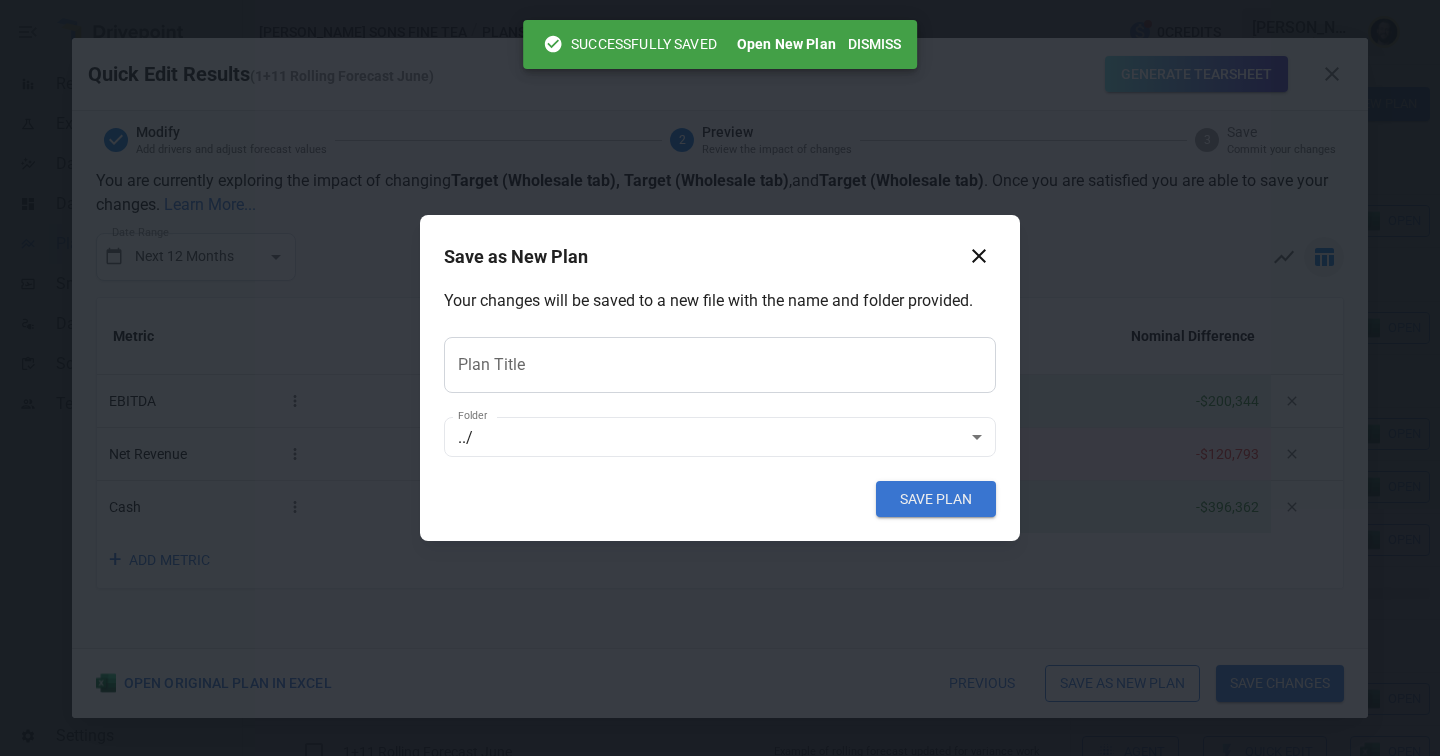 click on "Plan Title" at bounding box center (720, 365) 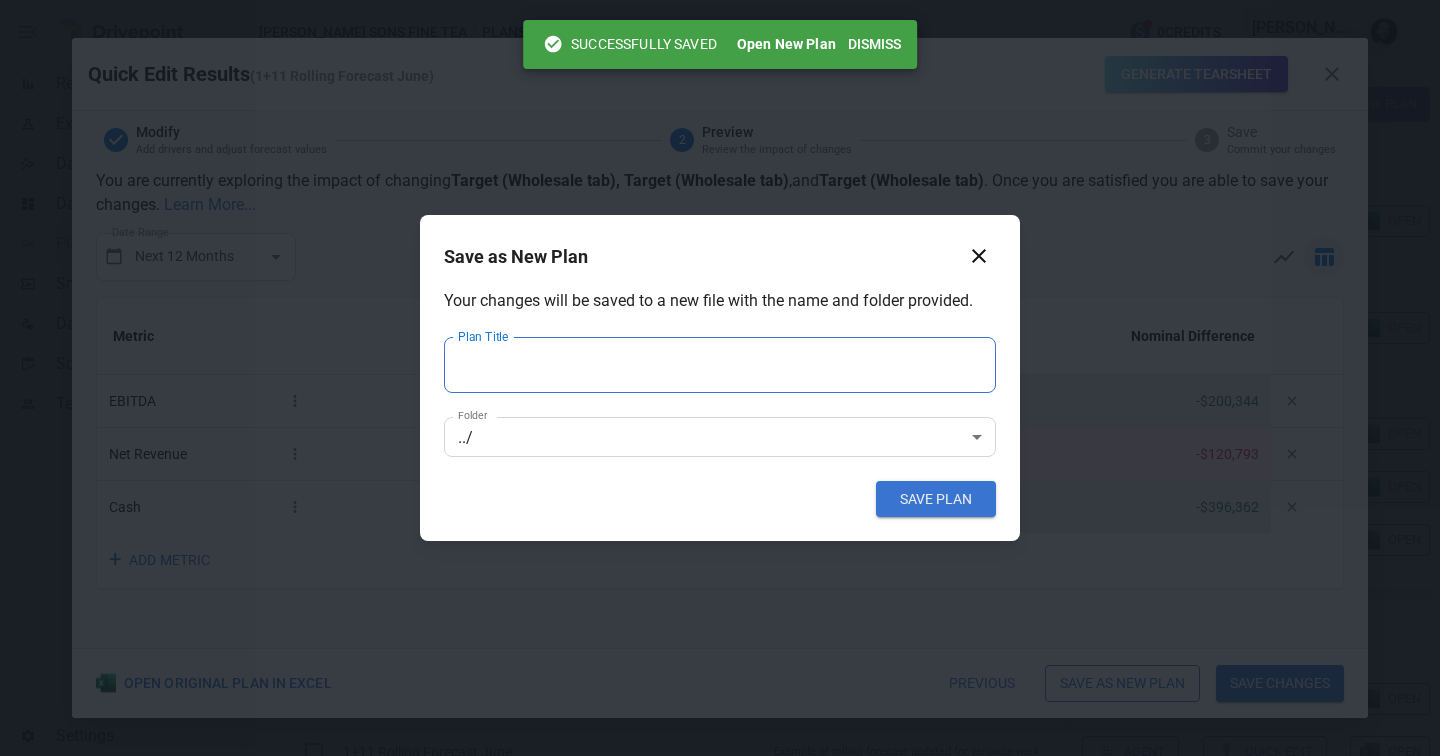 click on "Reports Experiments Dazzler Studio Dashboards Plans SmartModel ™ Data Sources Scorecards Team Settings [PERSON_NAME] Sons Fine Tea / Plans 0  Credits [PERSON_NAME] Sons Fine Tea Plans ​ ​ [DATE] – [DATE]   Visualize   Columns   Add Folder   New Plan Name Description Status Forecast start Gross Margin EoP Cash EBITDA Margin Net Income Margin Gross Sales Gross Sales: DTC Online Gross Sales: Marketplace Gross Sales: Wholesale Gross Sales: Retail Returns Returns: DTC Online Returns: Marketplace Returns: Wholesale Returns: Retail Shipping Income Shipping Income: DTC Online Shipping Income: Marketplace Shipping Income: Wholesale Shipping Income: Retail Taxes Collected Taxes Collected: DTC Online Taxes Collected: Marketplace Taxes Collected: Wholesale Taxes Collected: Retail Net Revenue Net Revenue: DTC Online Net Revenue: Marketplace Net Revenue: Wholesale Net Revenue: Retail Cost of Goods Sold Cost of Goods Sold: DTC Online Cost of Goods Sold: Marketplace Cost of Goods Sold: Wholesale Gross Profit" at bounding box center (720, 0) 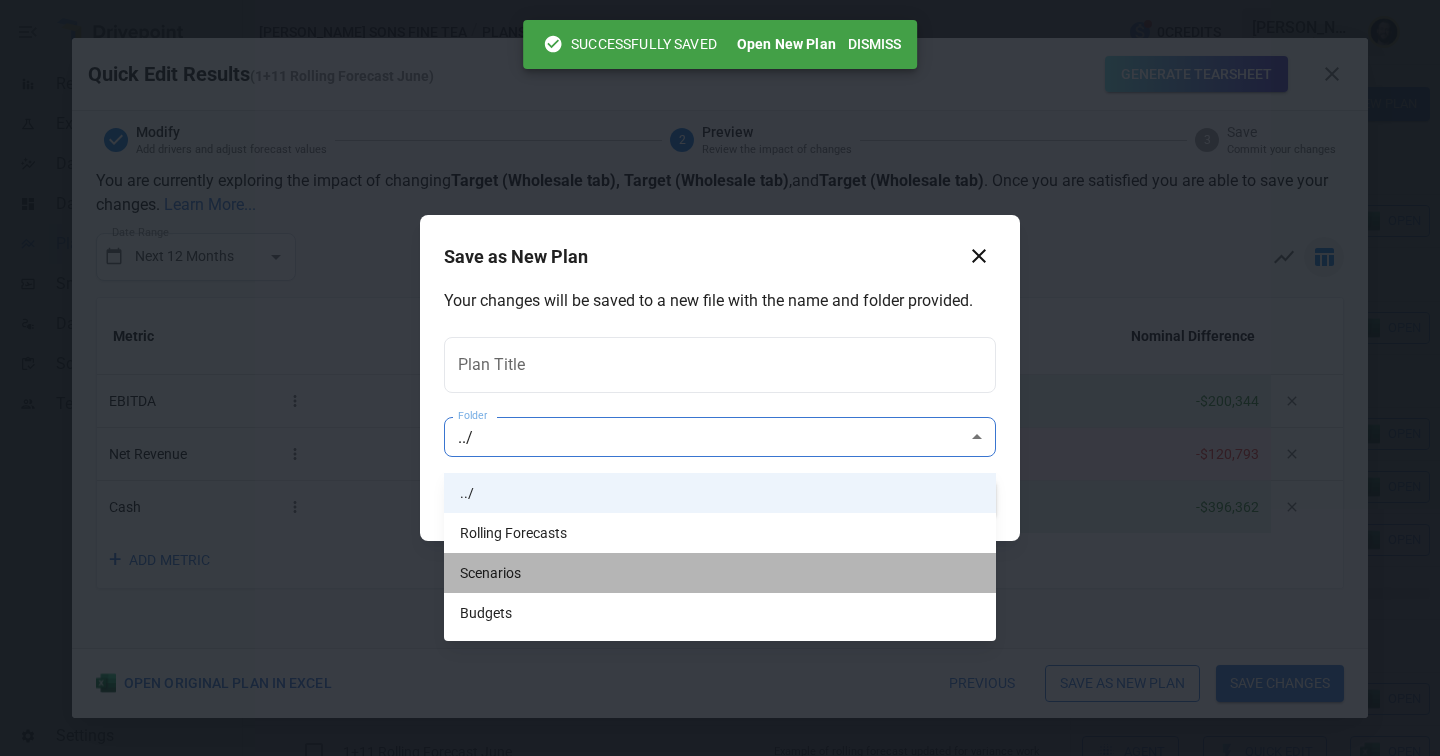click on "Scenarios" at bounding box center (720, 573) 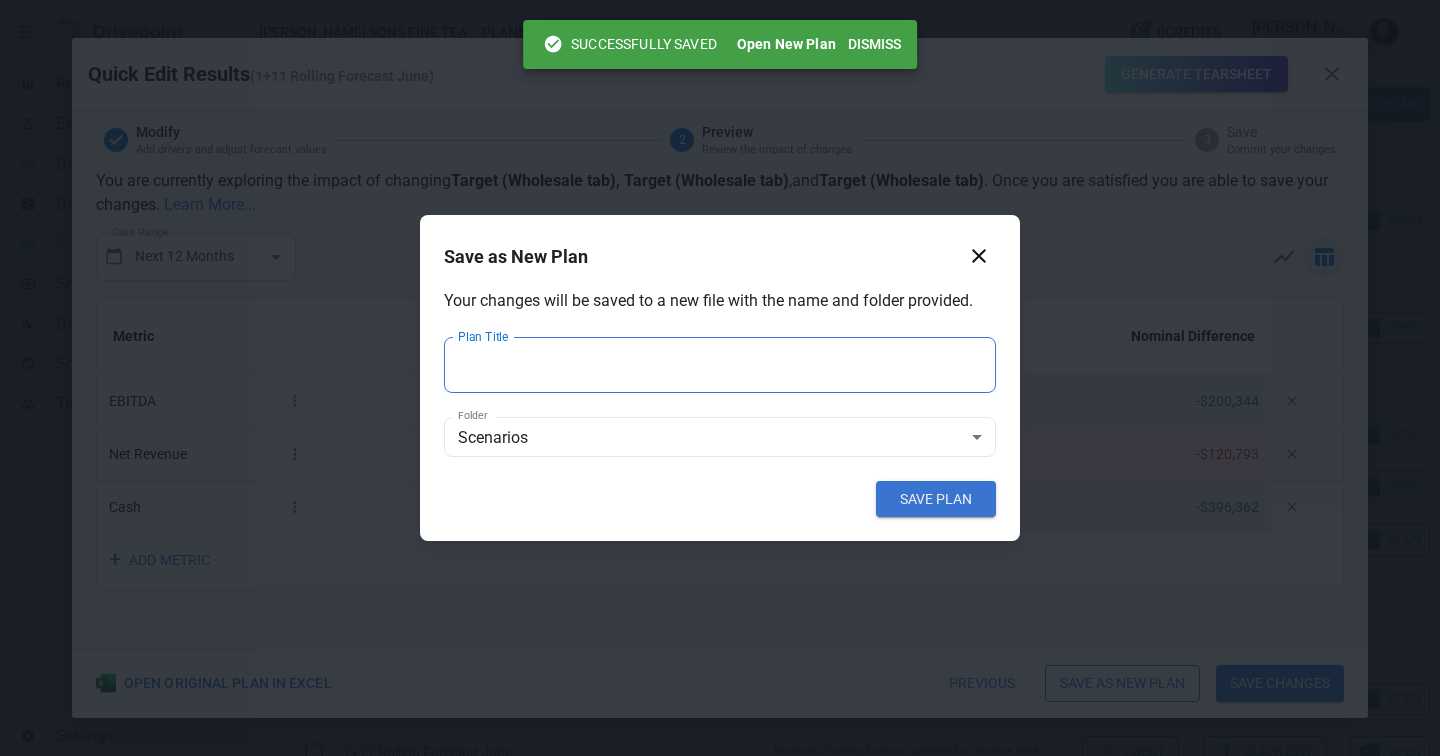 click on "Plan Title" at bounding box center [720, 365] 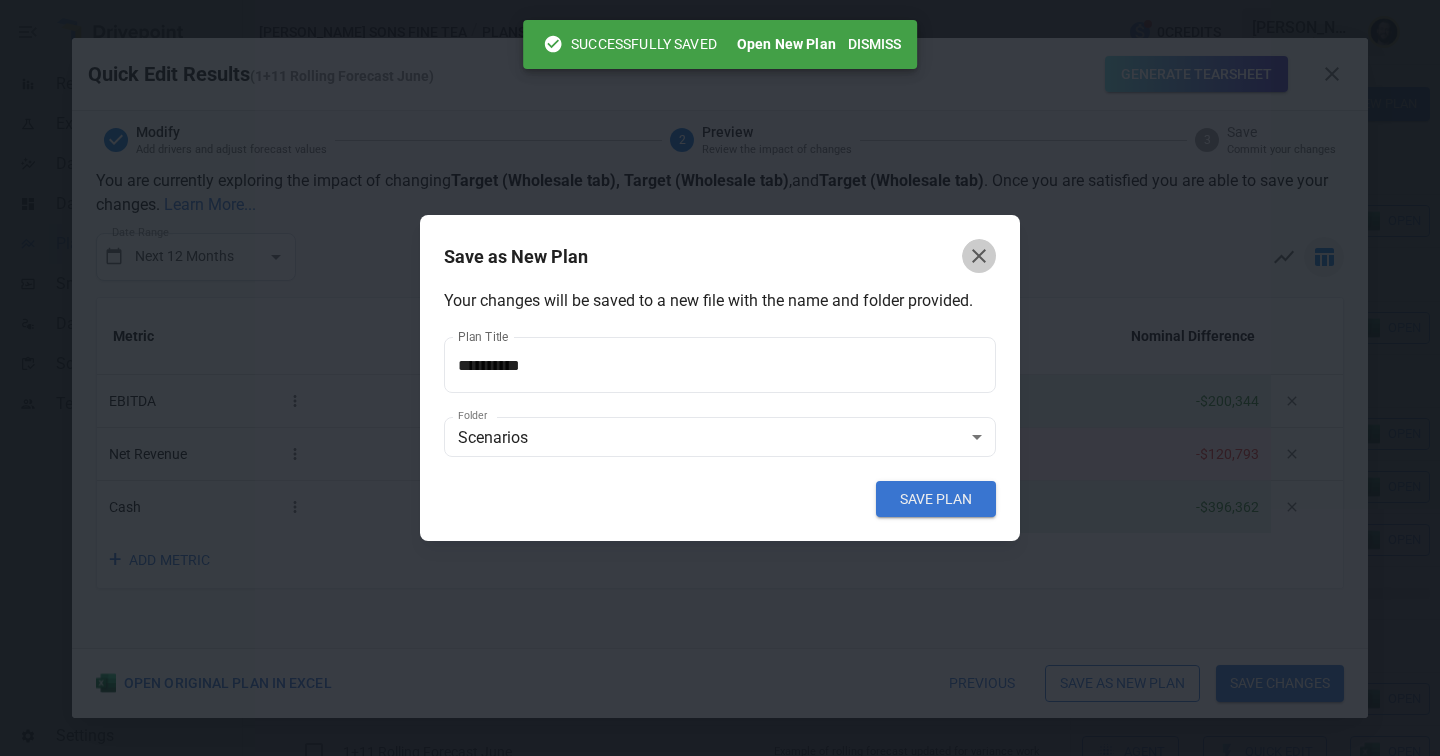 click 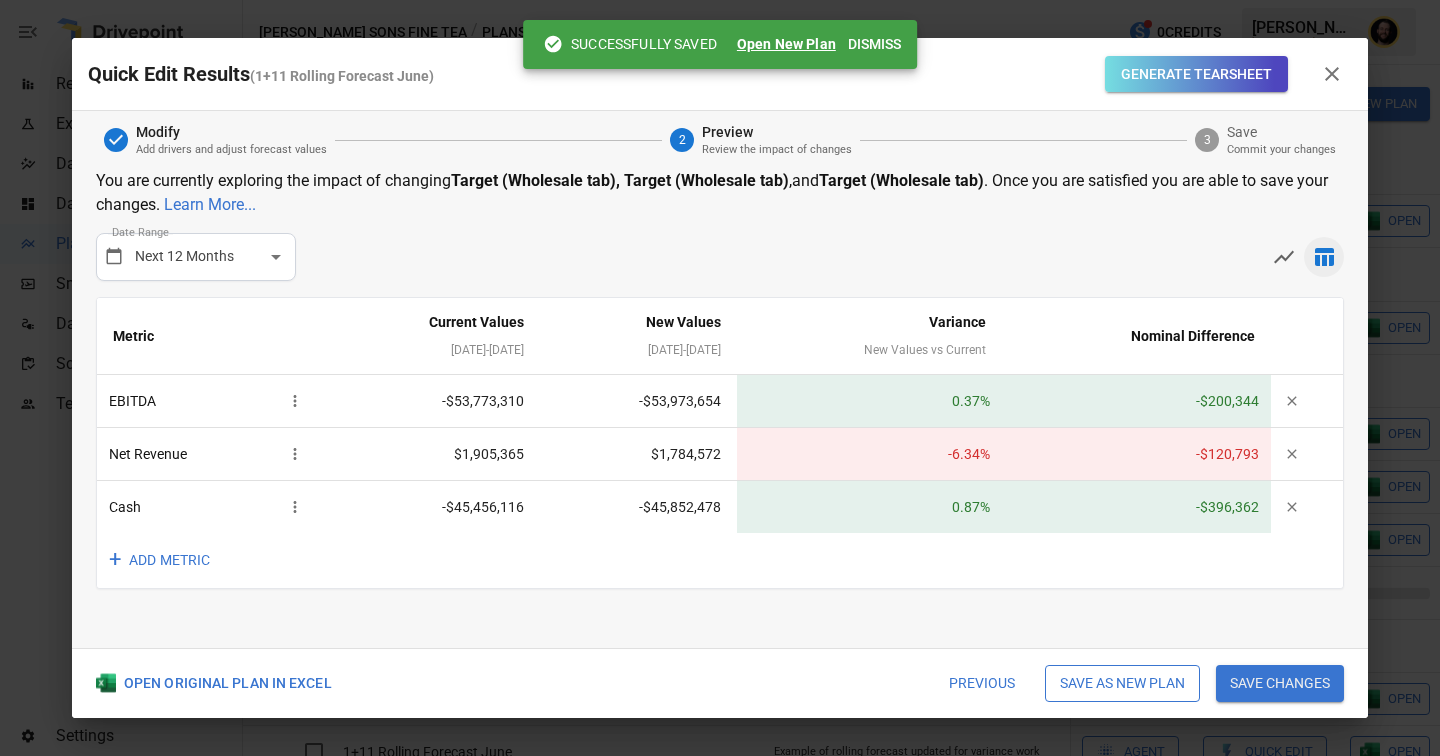 click on "Open New Plan" at bounding box center [786, 44] 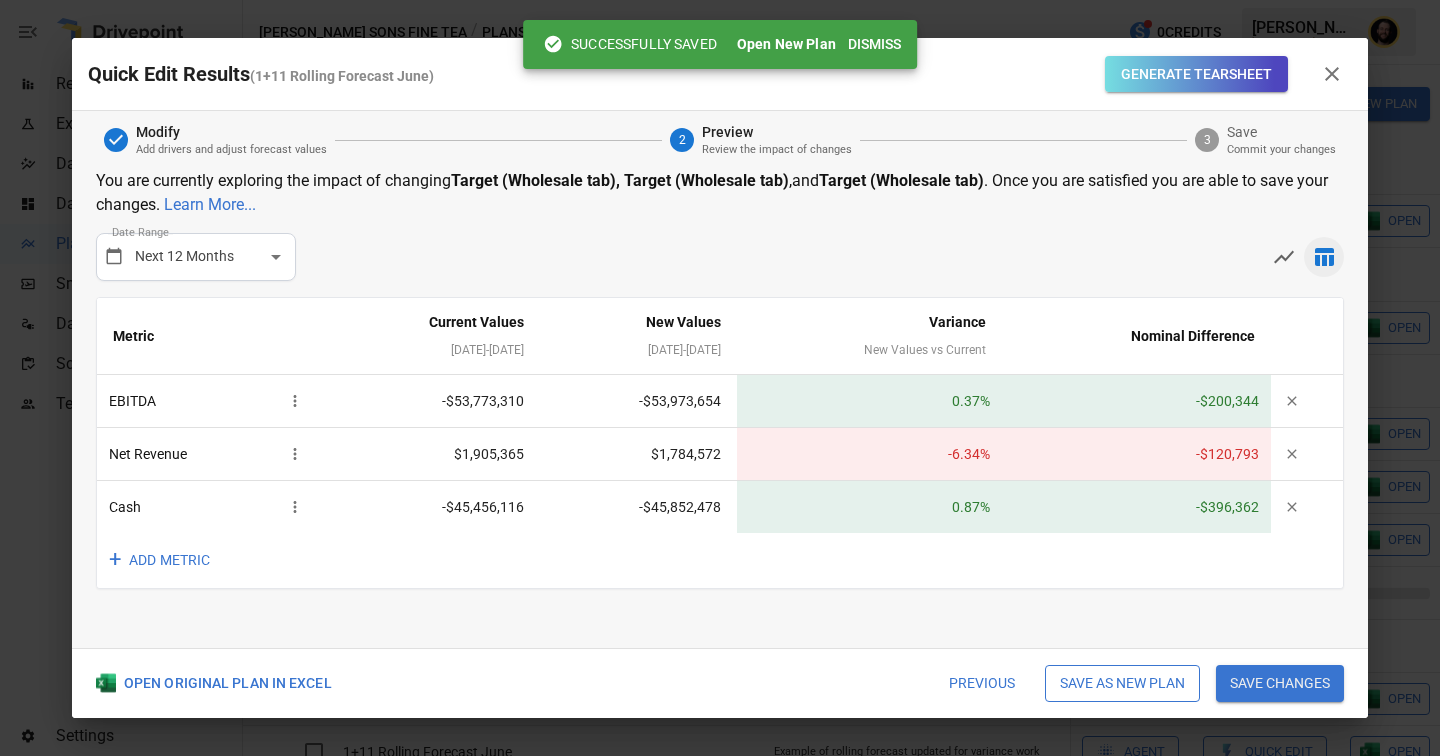 click on "Dismiss" at bounding box center (874, 44) 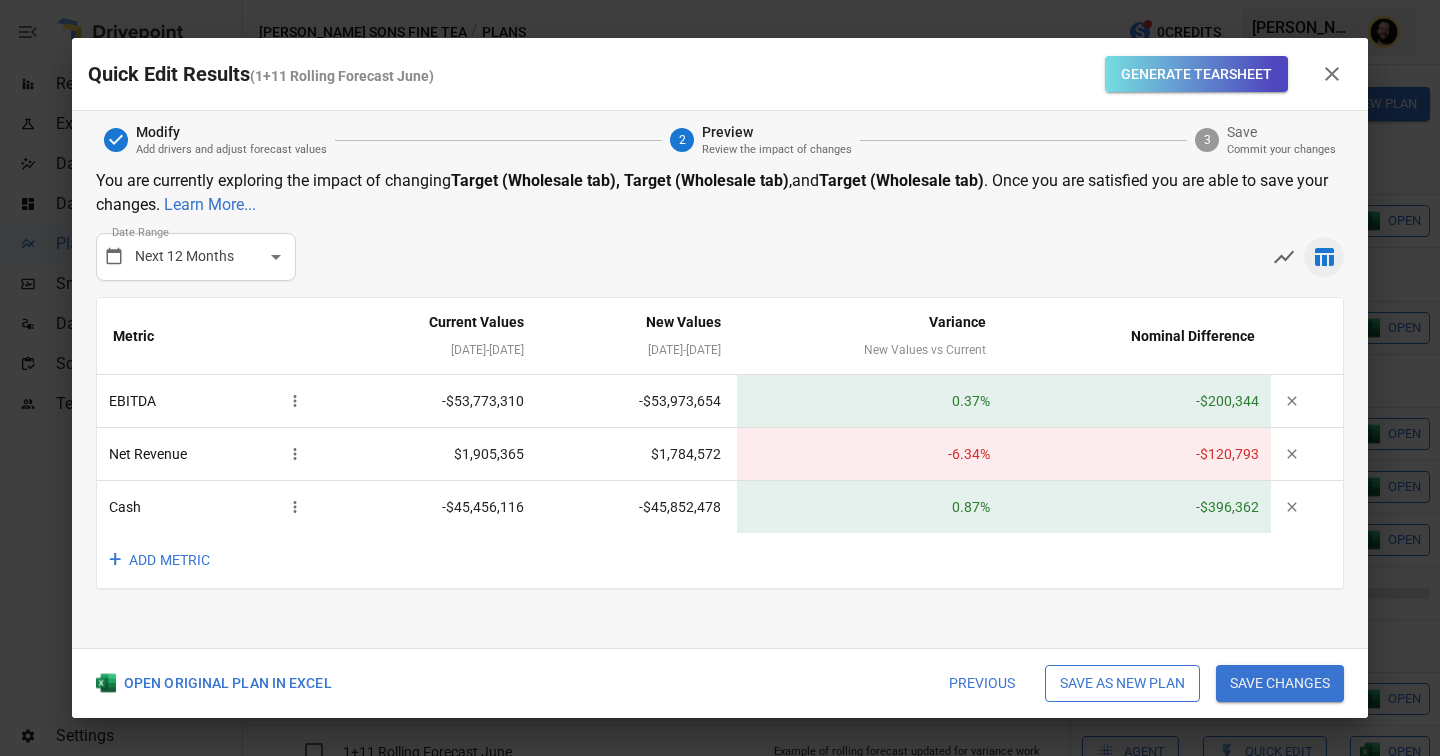 click on "Generate Tearsheet" at bounding box center (1196, 74) 